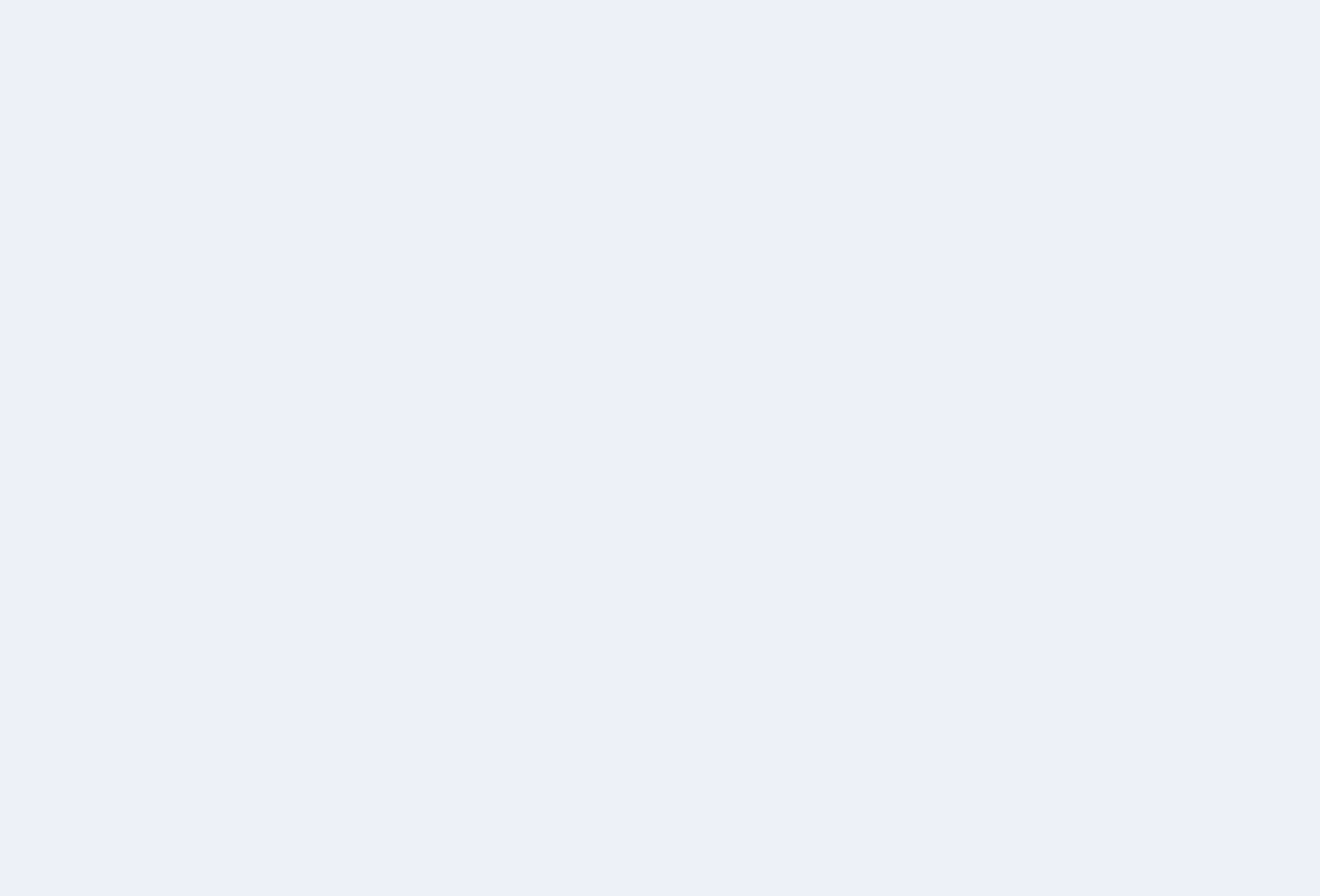 scroll, scrollTop: 0, scrollLeft: 0, axis: both 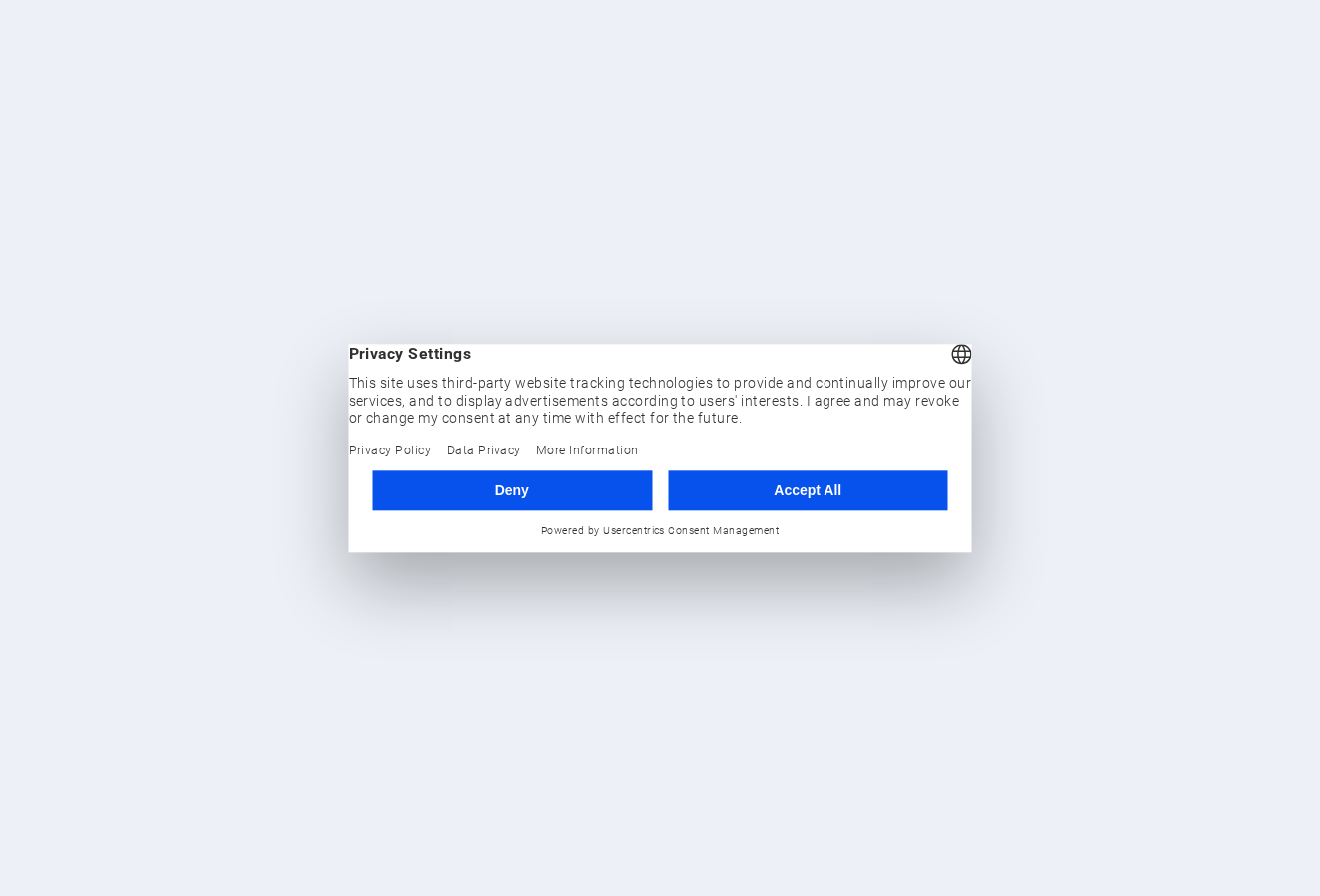 click on "Accept All" at bounding box center [808, 490] 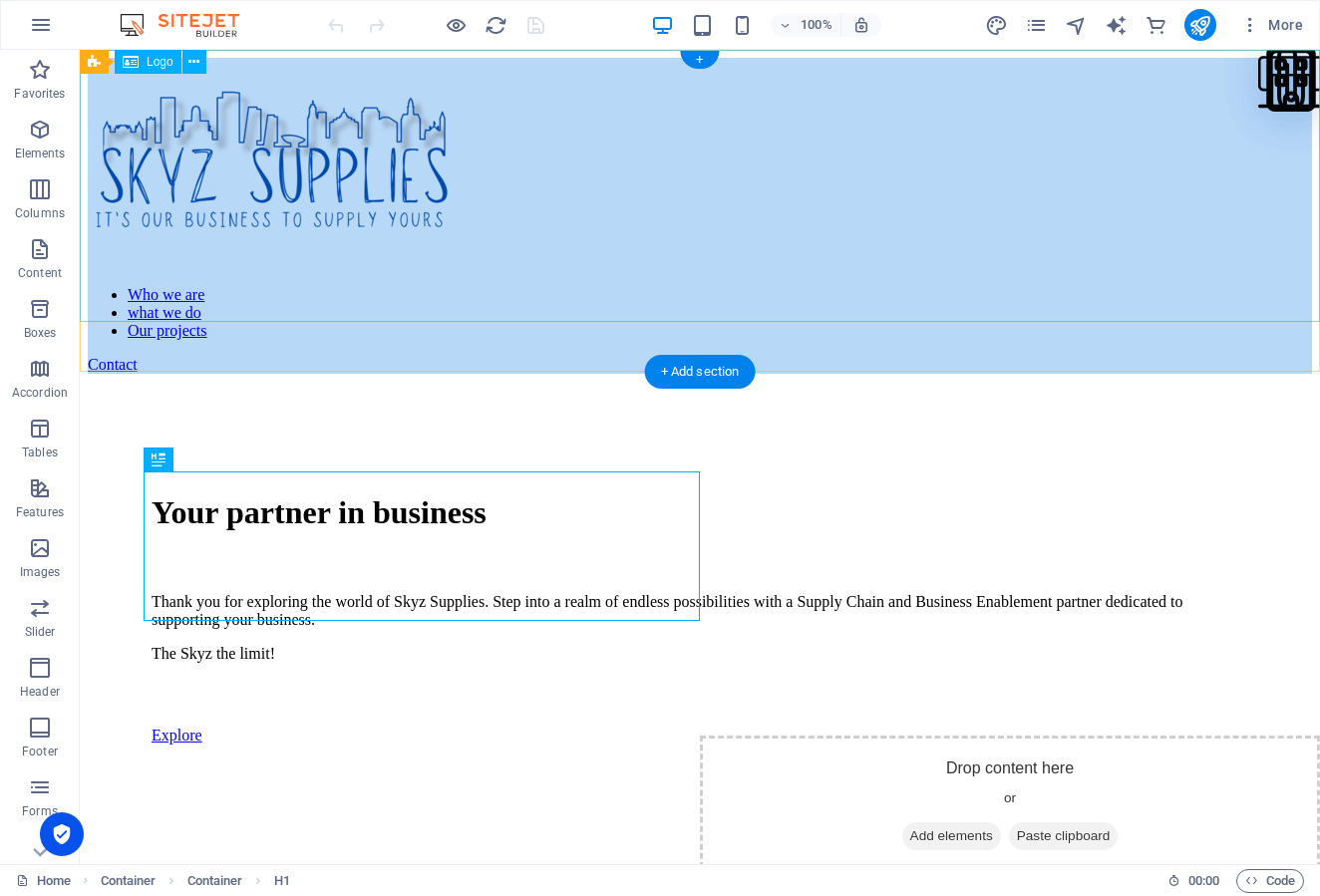 scroll, scrollTop: 0, scrollLeft: 0, axis: both 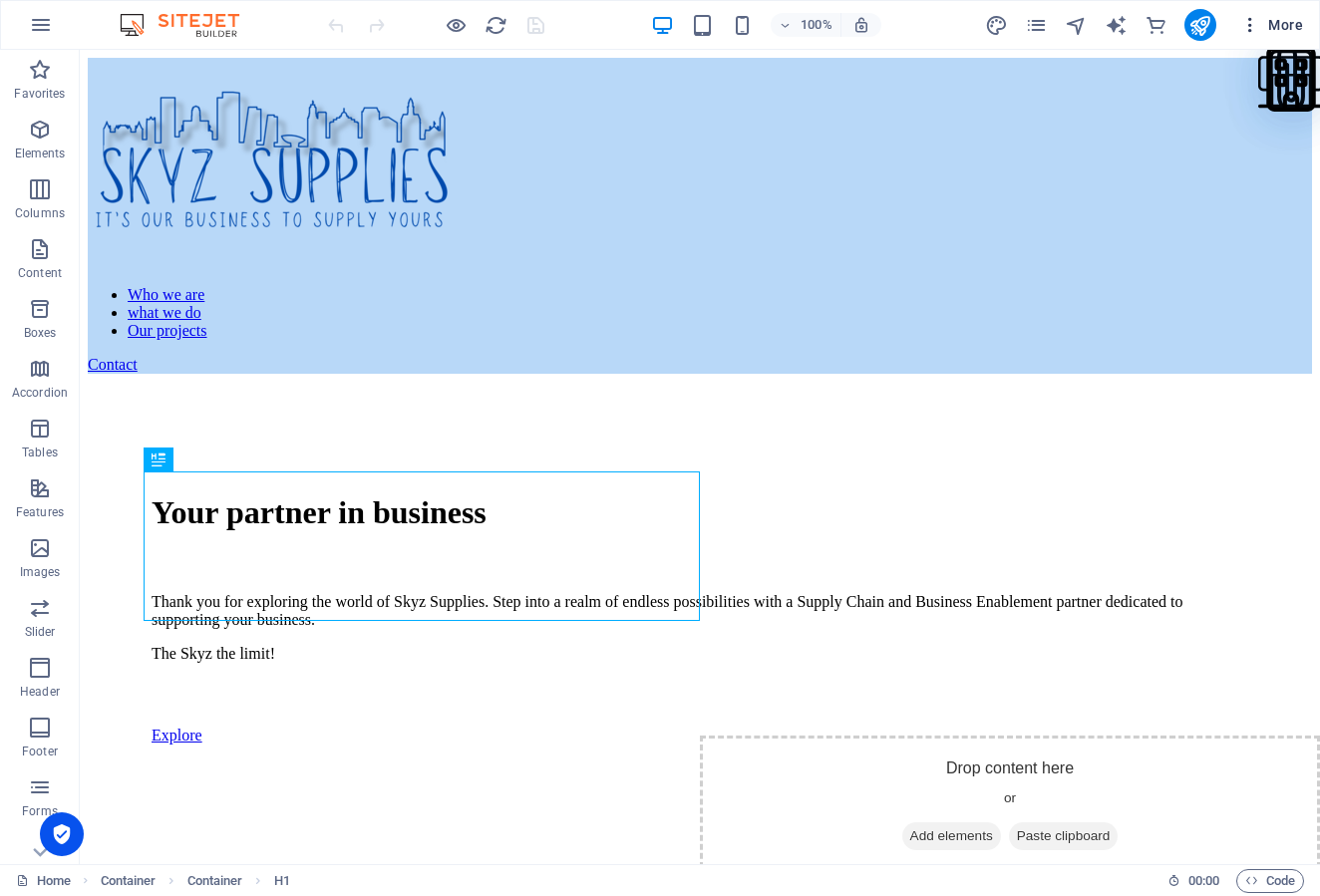 click on "More" at bounding box center [1271, 25] 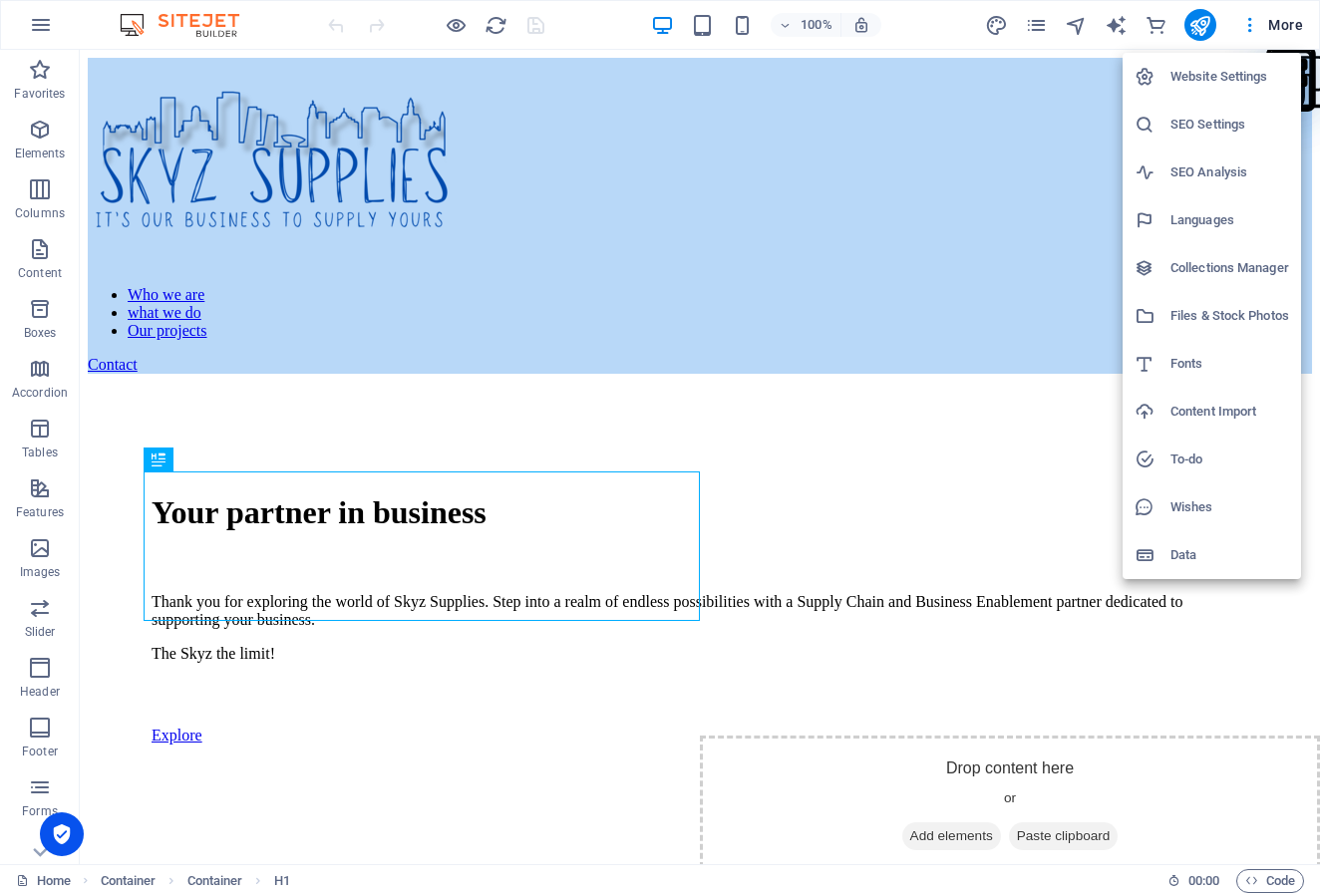 click at bounding box center (660, 448) 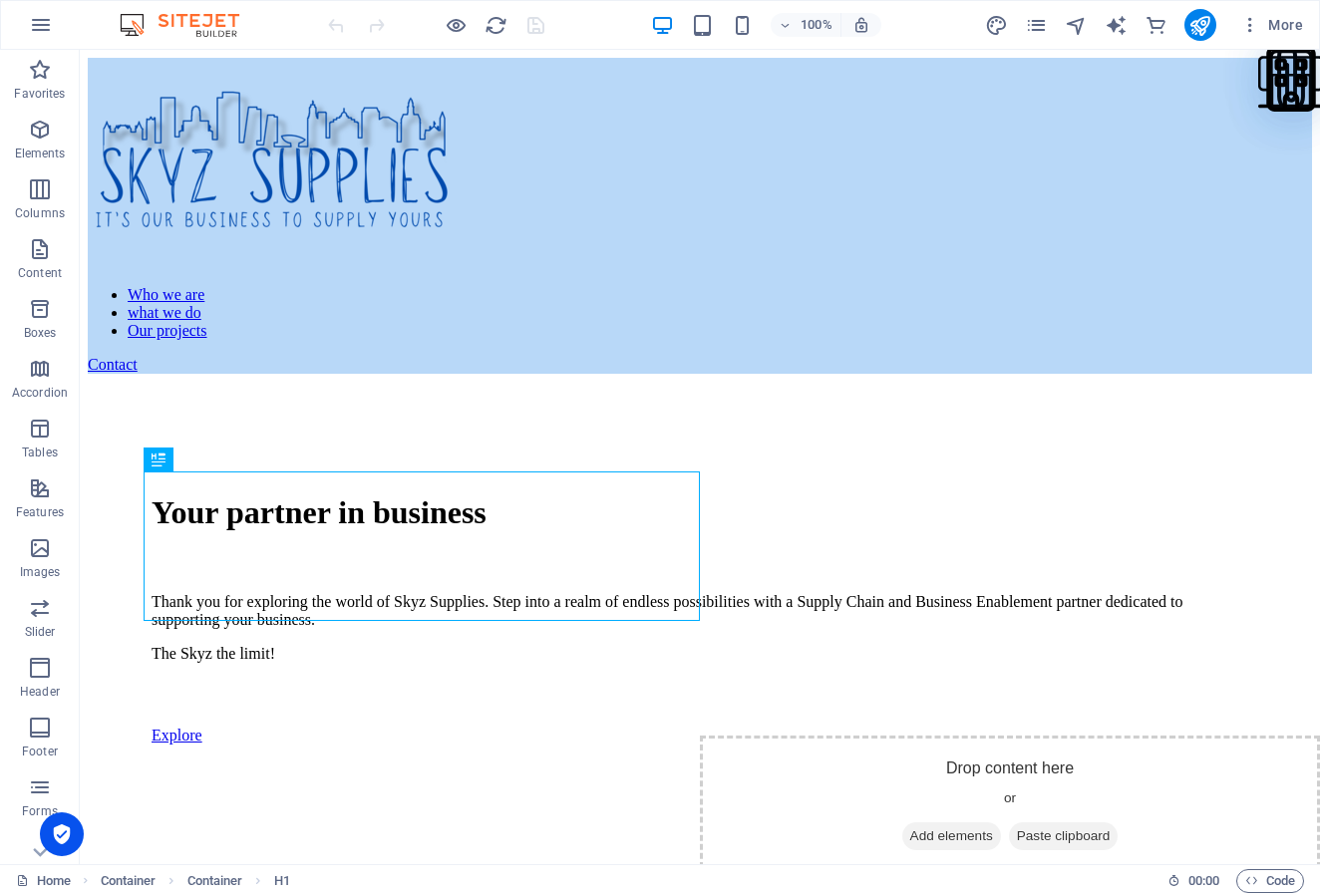 click at bounding box center (41, 25) 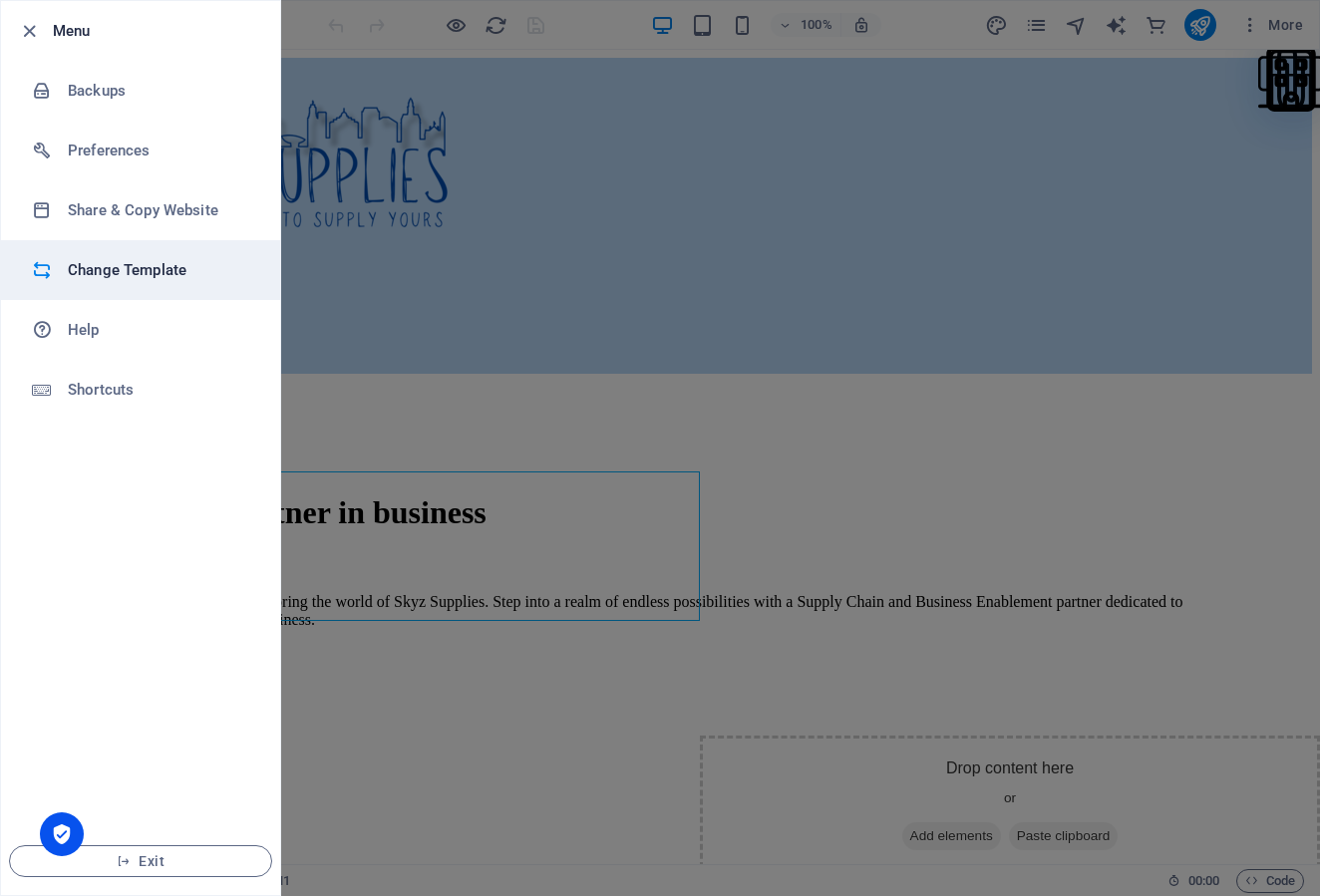 click on "Change Template" at bounding box center (160, 270) 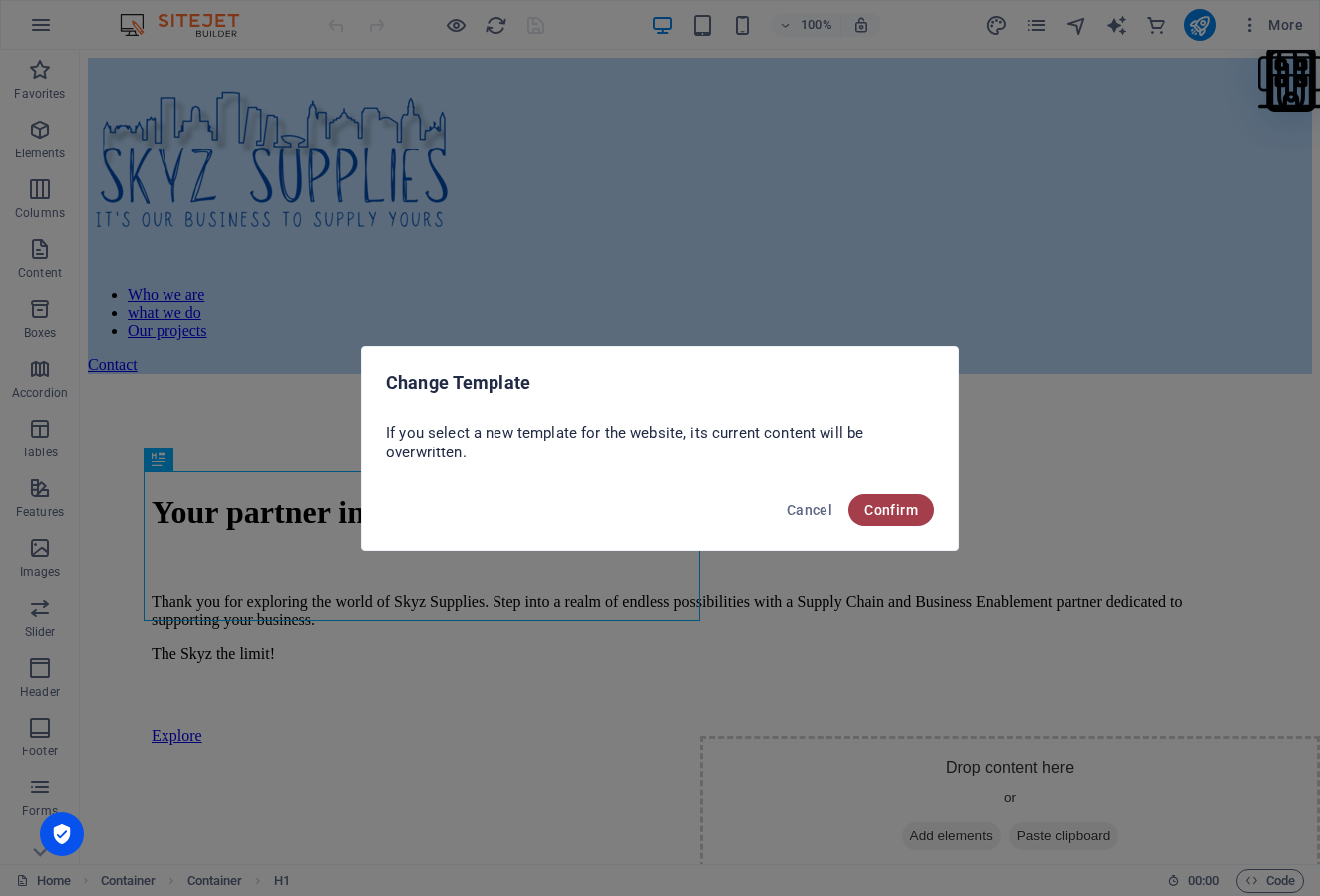 click on "Confirm" at bounding box center (891, 510) 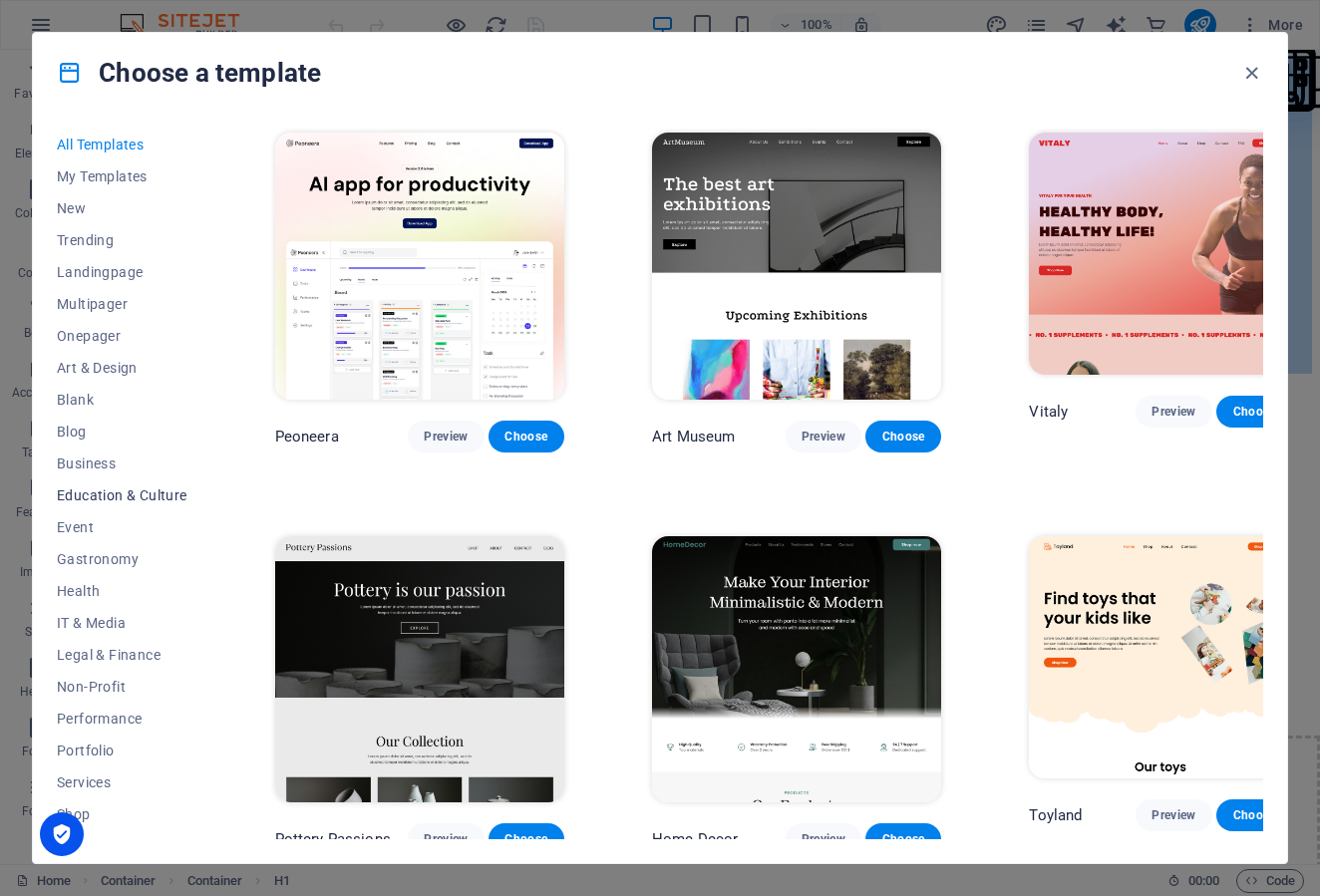 scroll, scrollTop: 0, scrollLeft: 0, axis: both 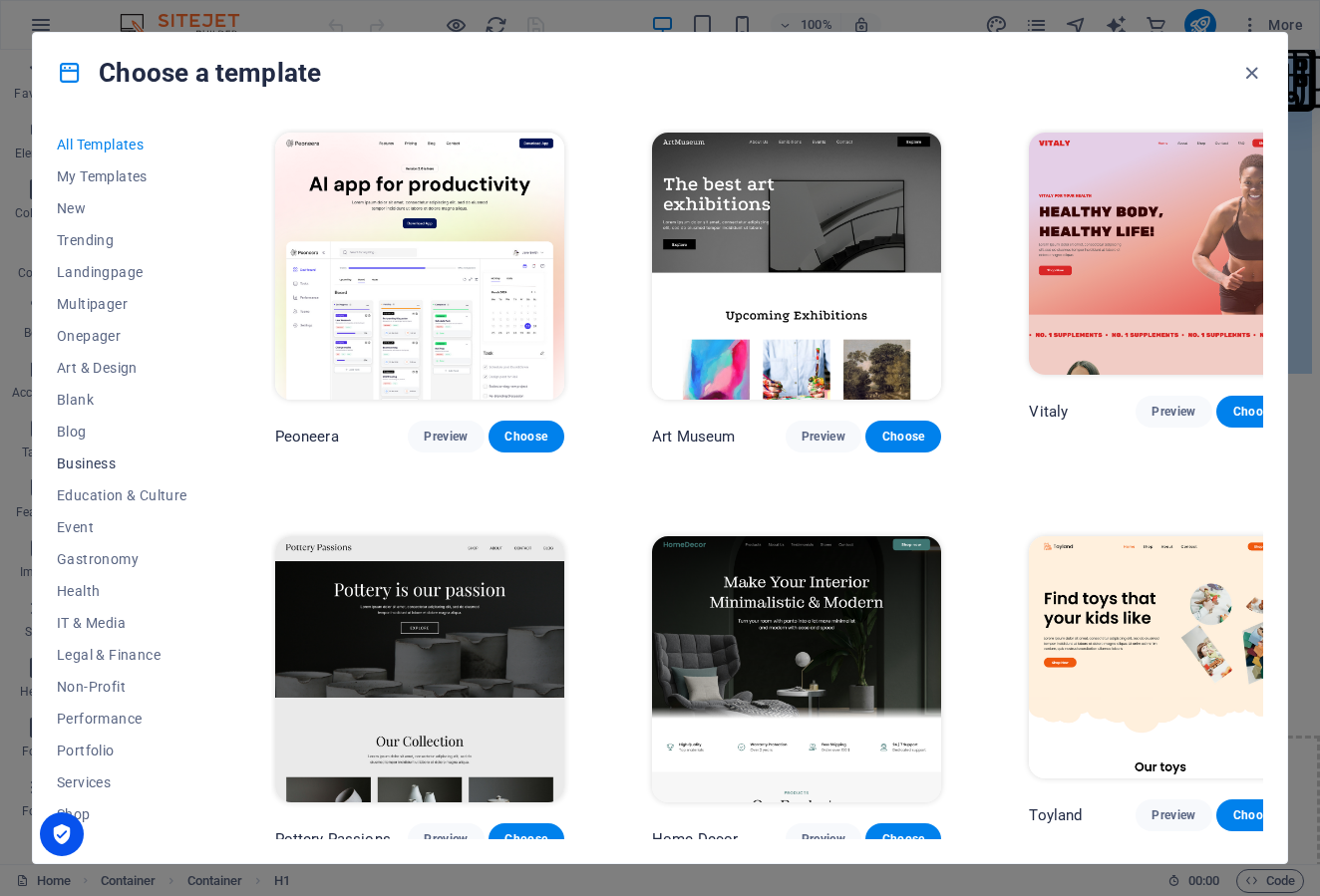 click on "Business" at bounding box center (122, 463) 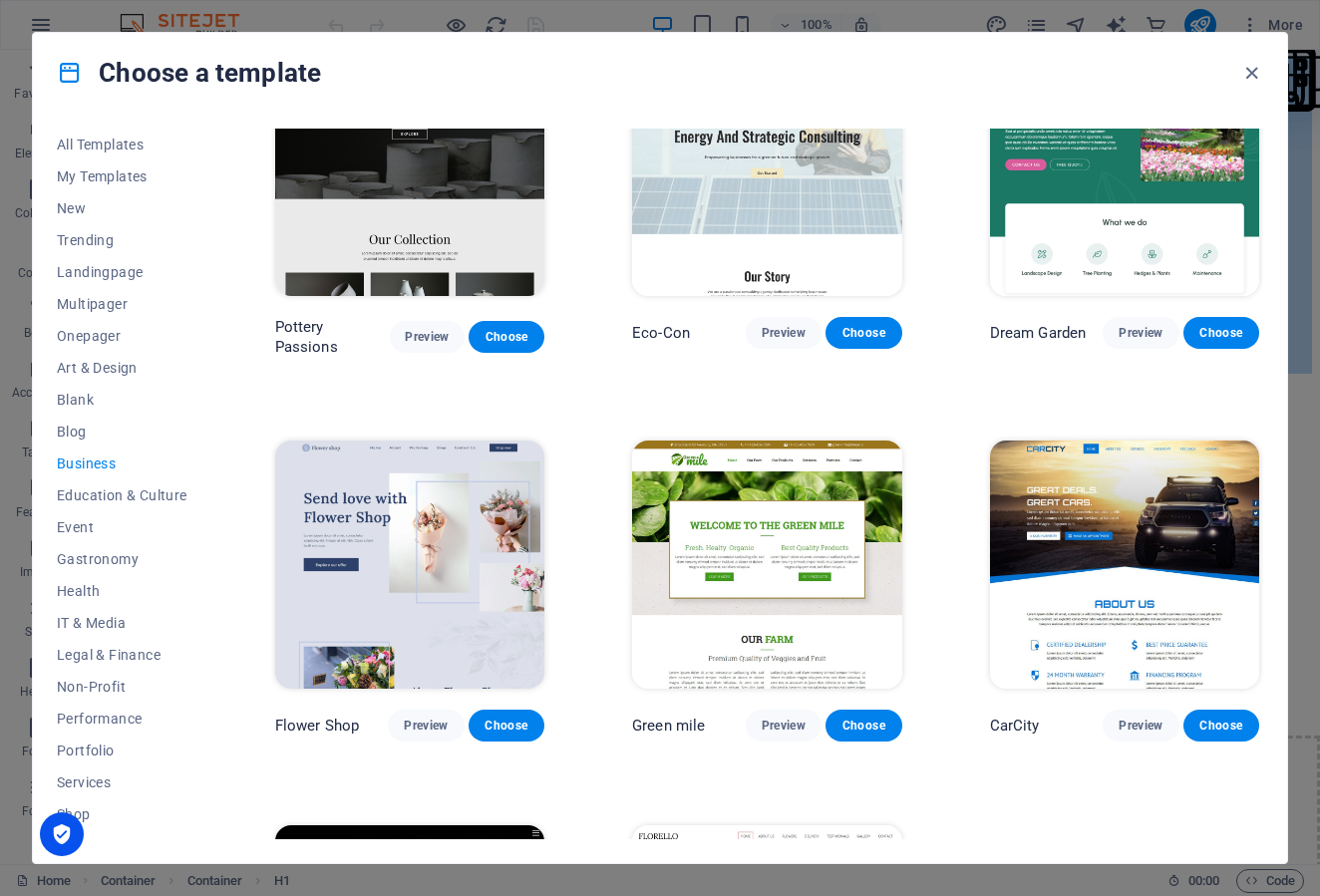 scroll, scrollTop: 83, scrollLeft: 0, axis: vertical 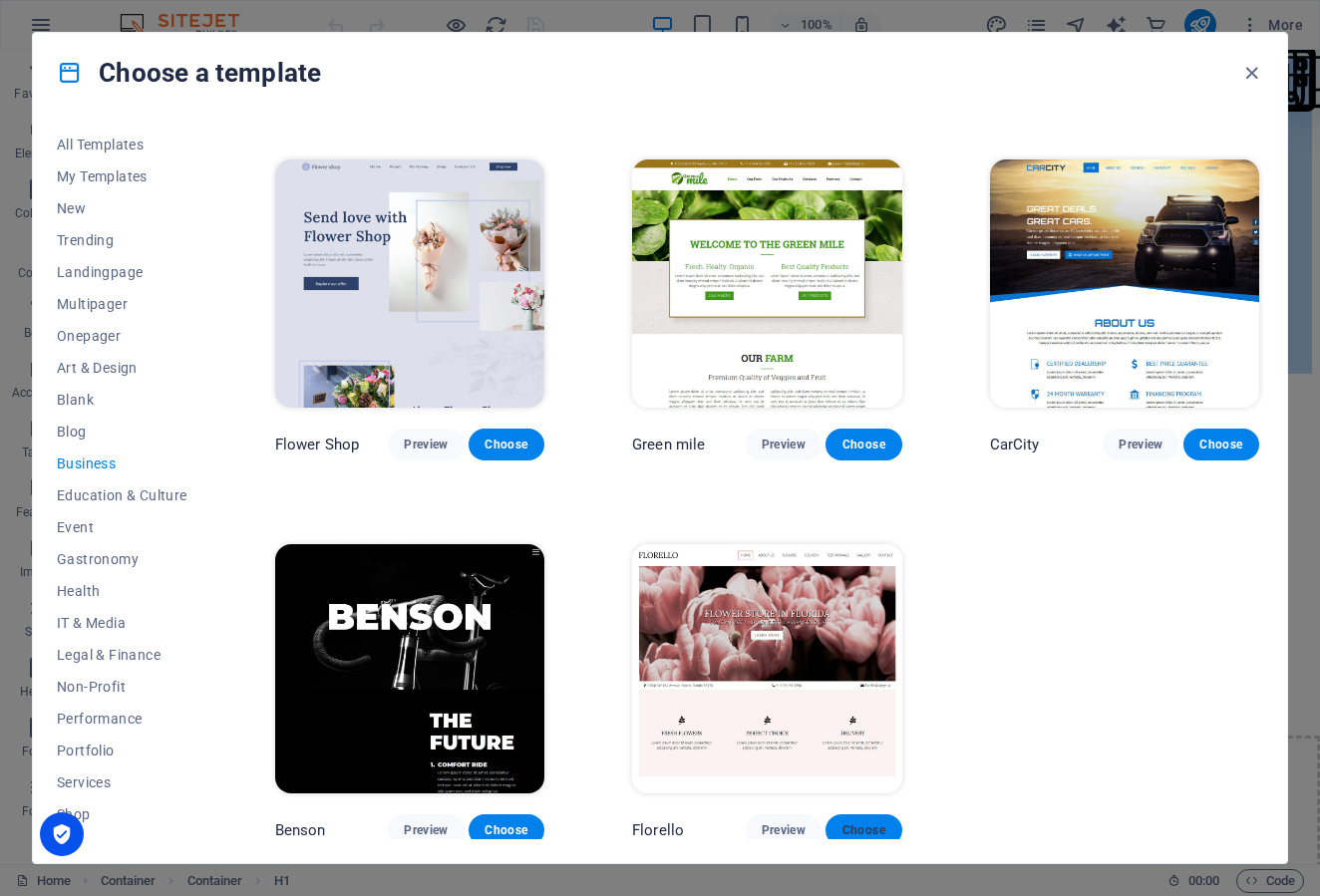 click on "Choose" at bounding box center [863, 830] 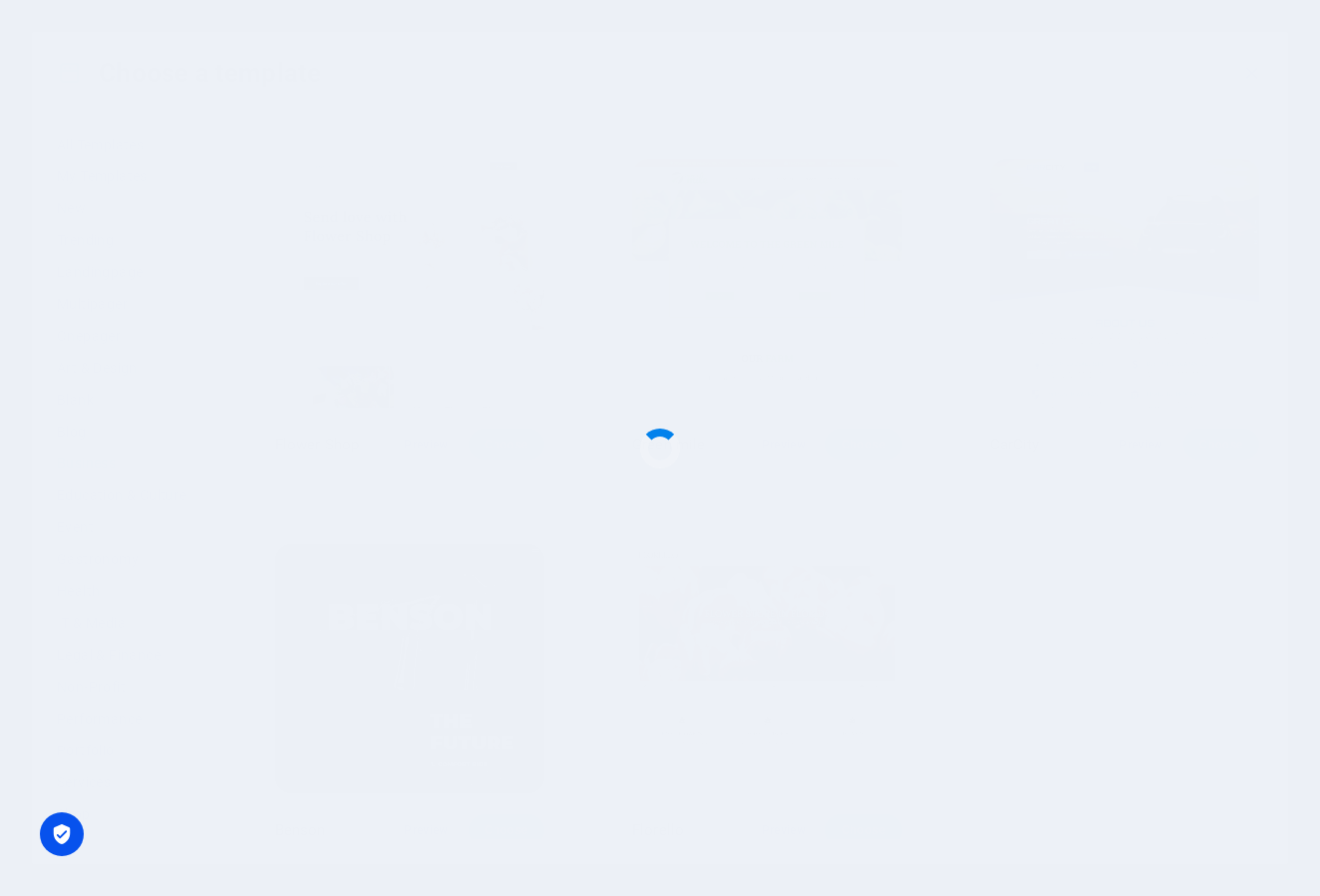 click at bounding box center (660, 448) 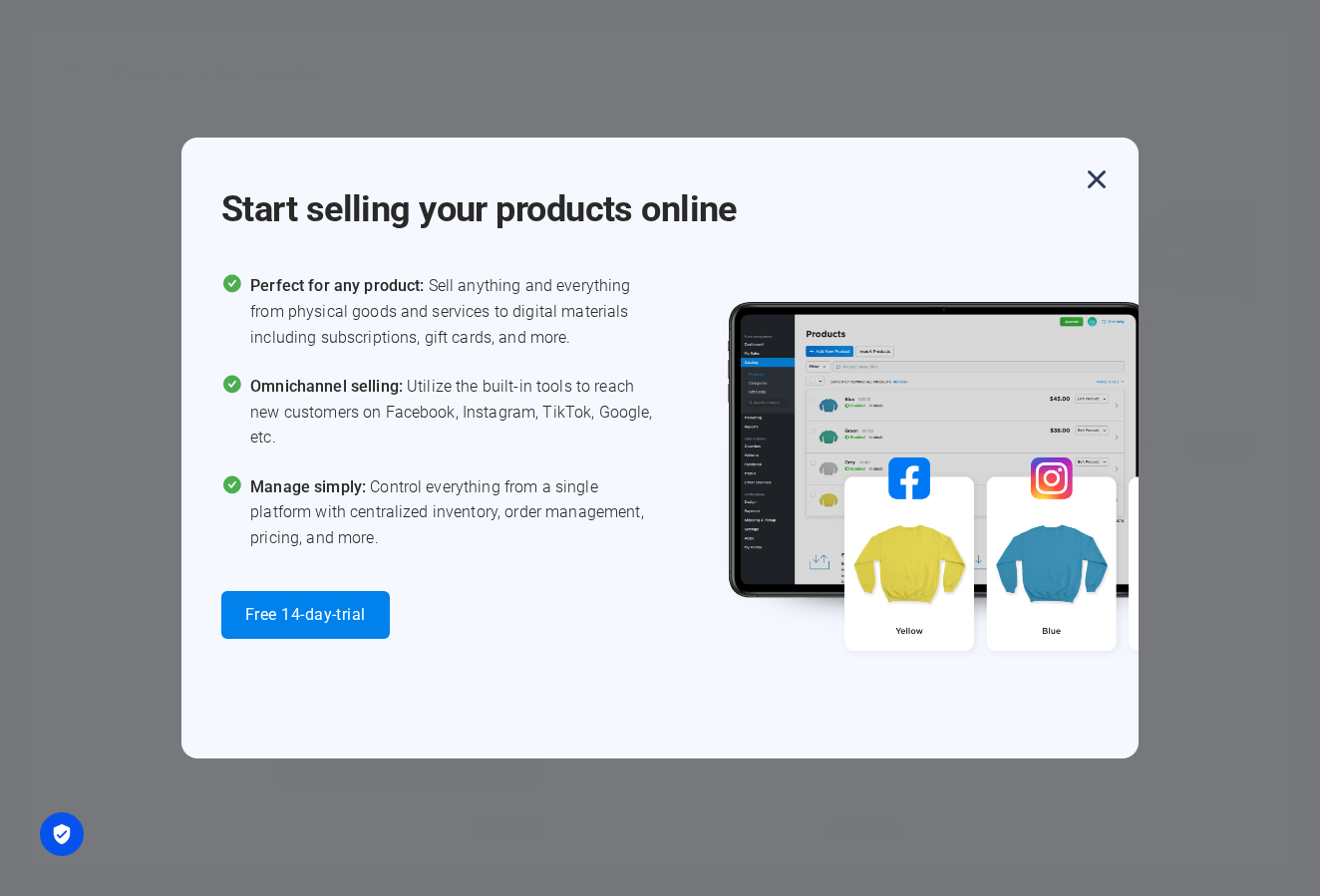 click at bounding box center [1097, 179] 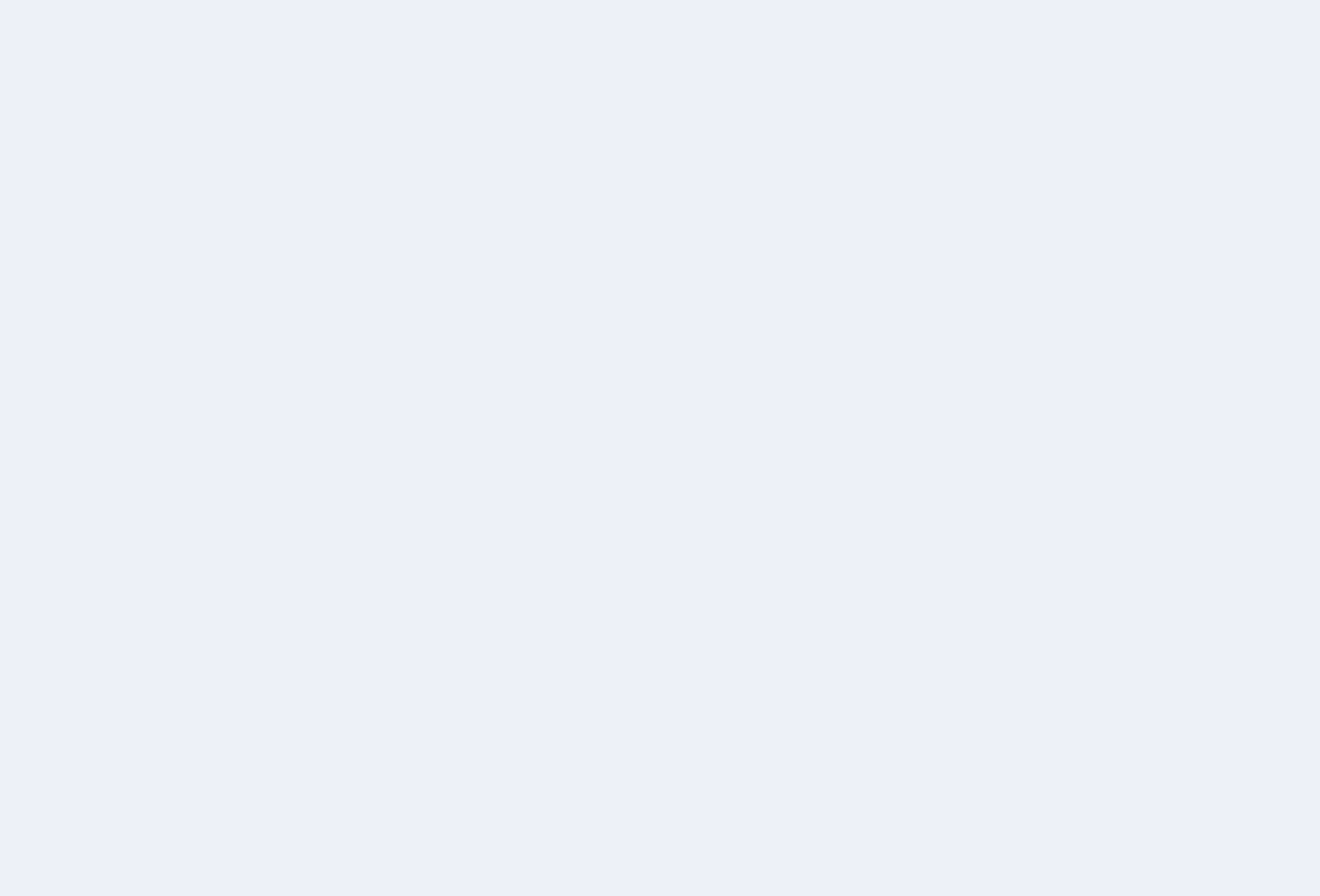 scroll, scrollTop: 0, scrollLeft: 0, axis: both 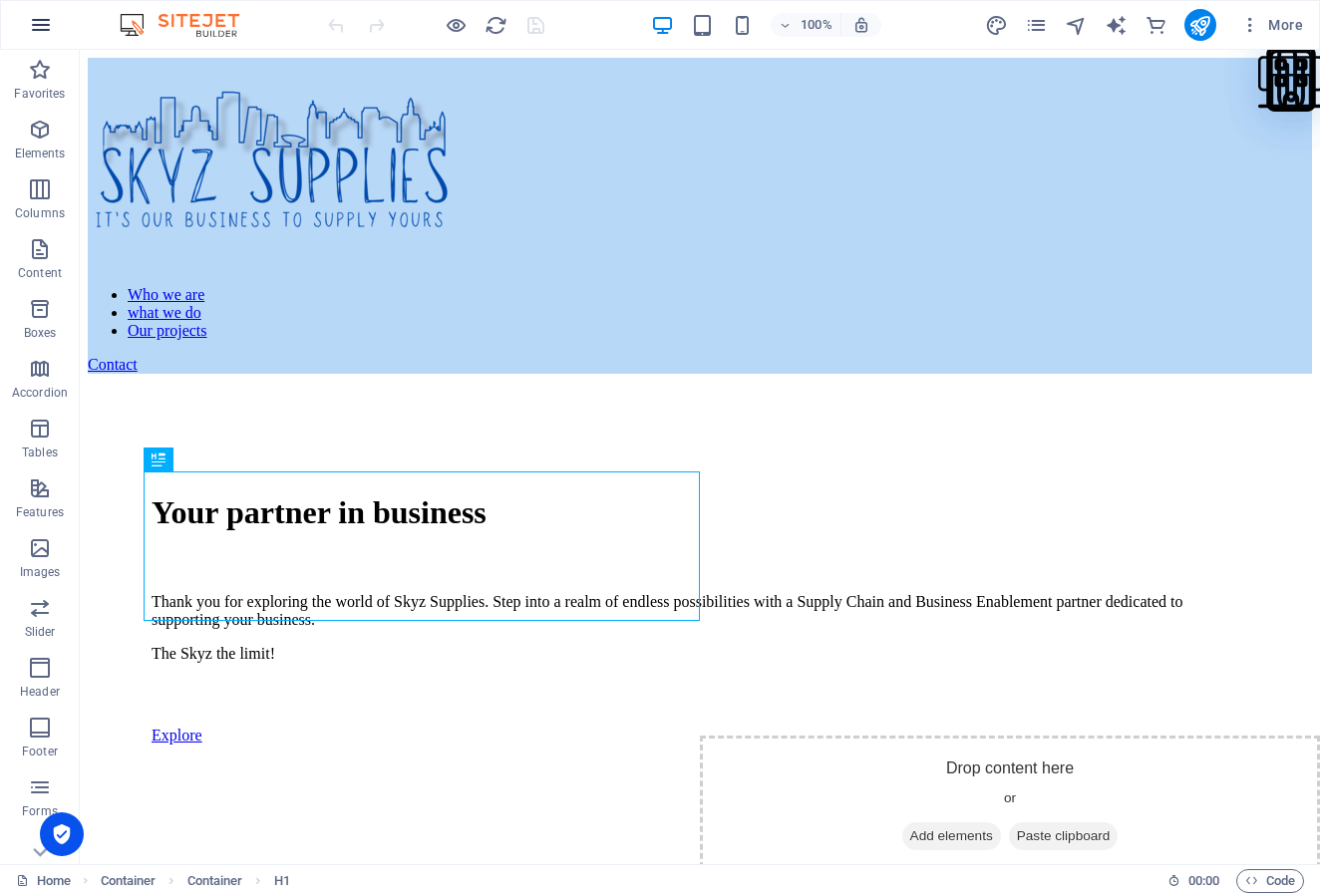 click at bounding box center [41, 25] 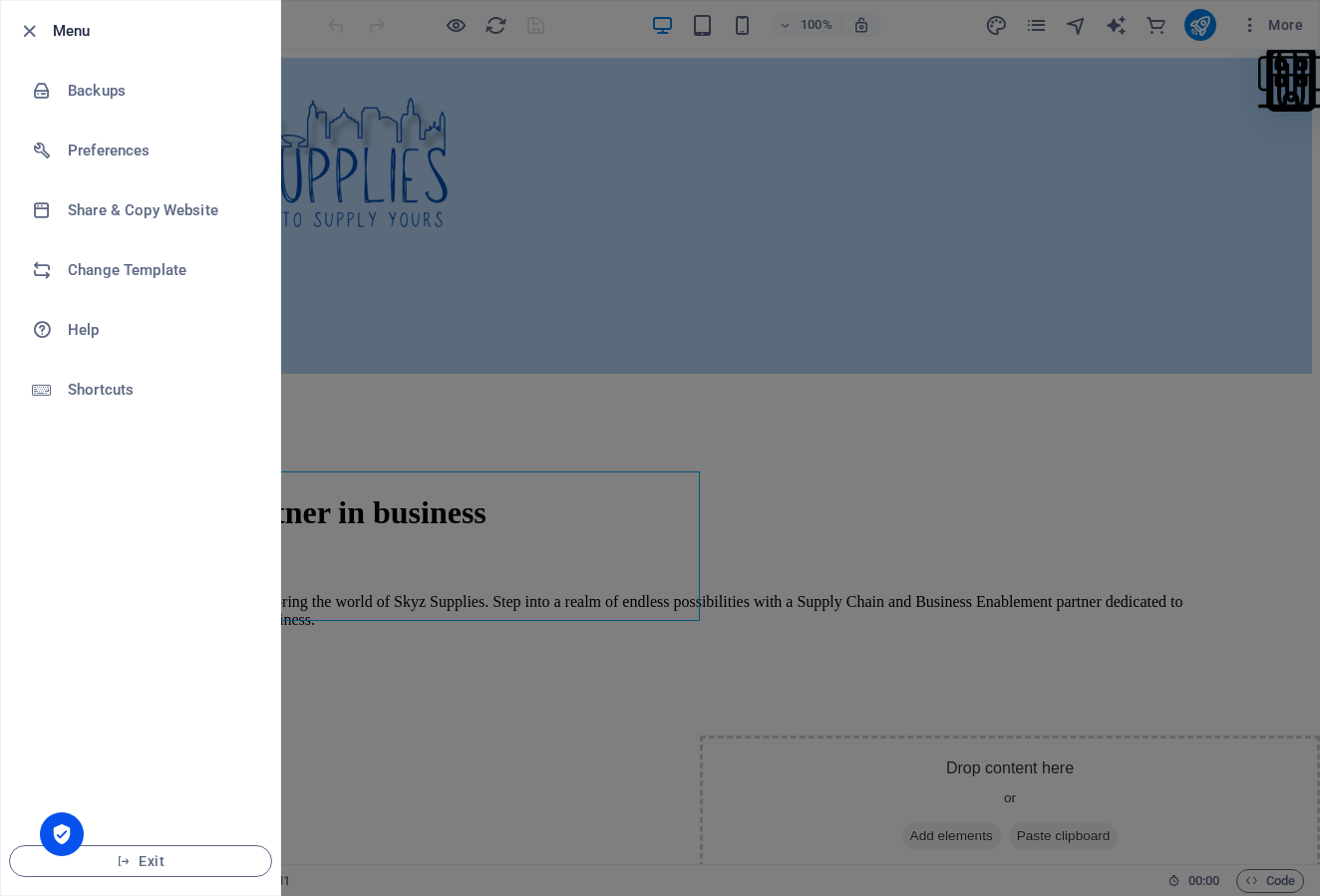 click at bounding box center [660, 448] 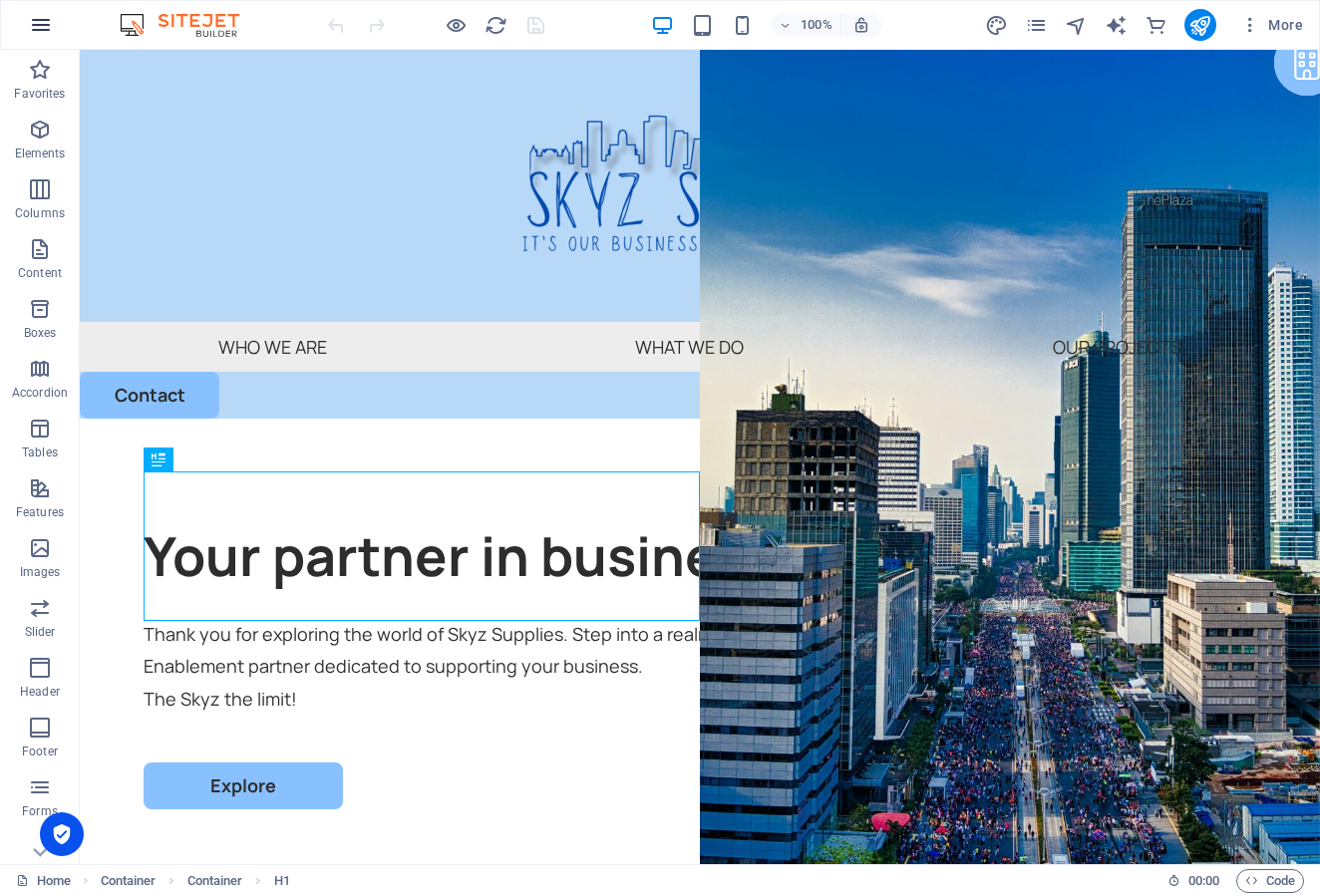 click at bounding box center (41, 25) 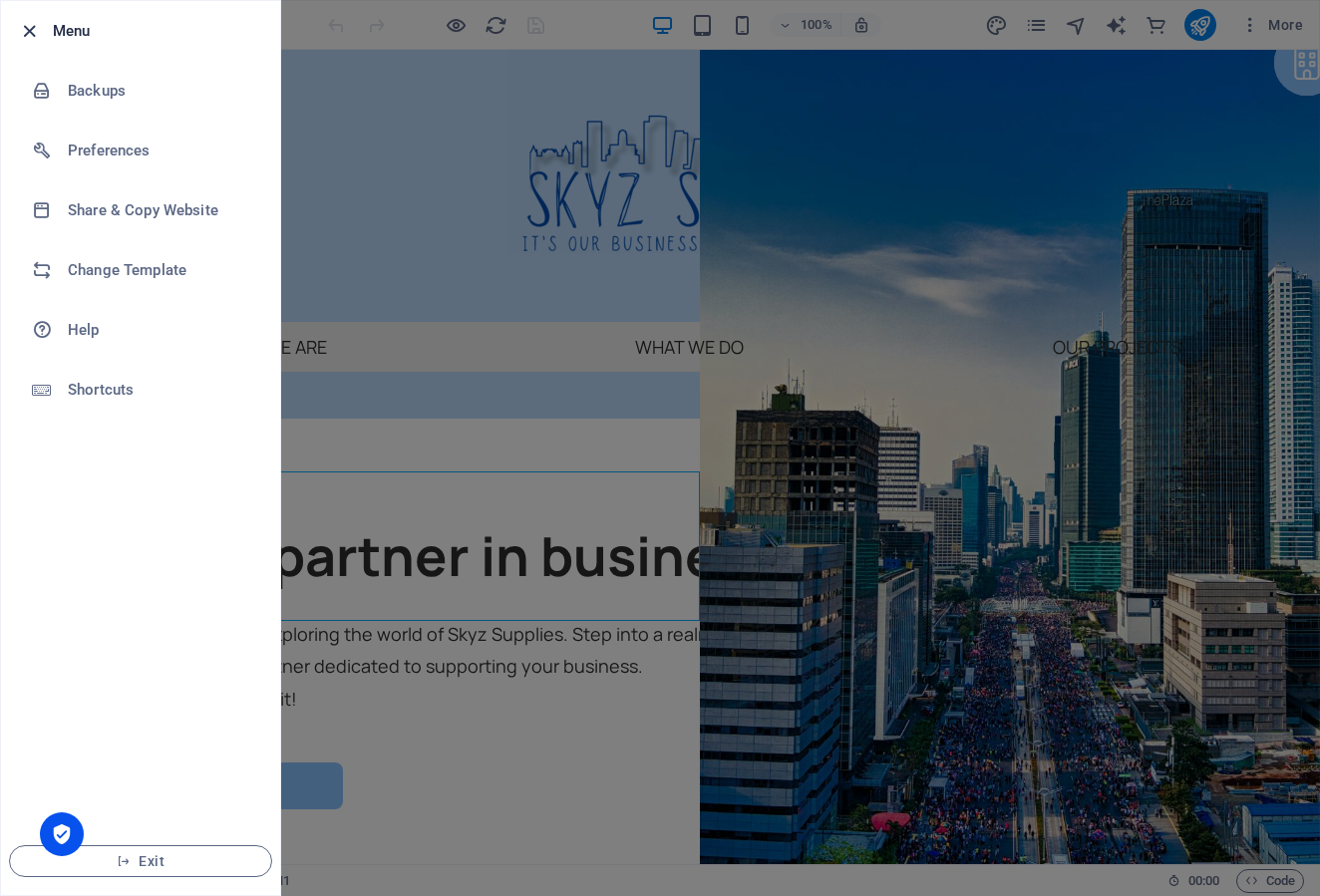 click at bounding box center (29, 31) 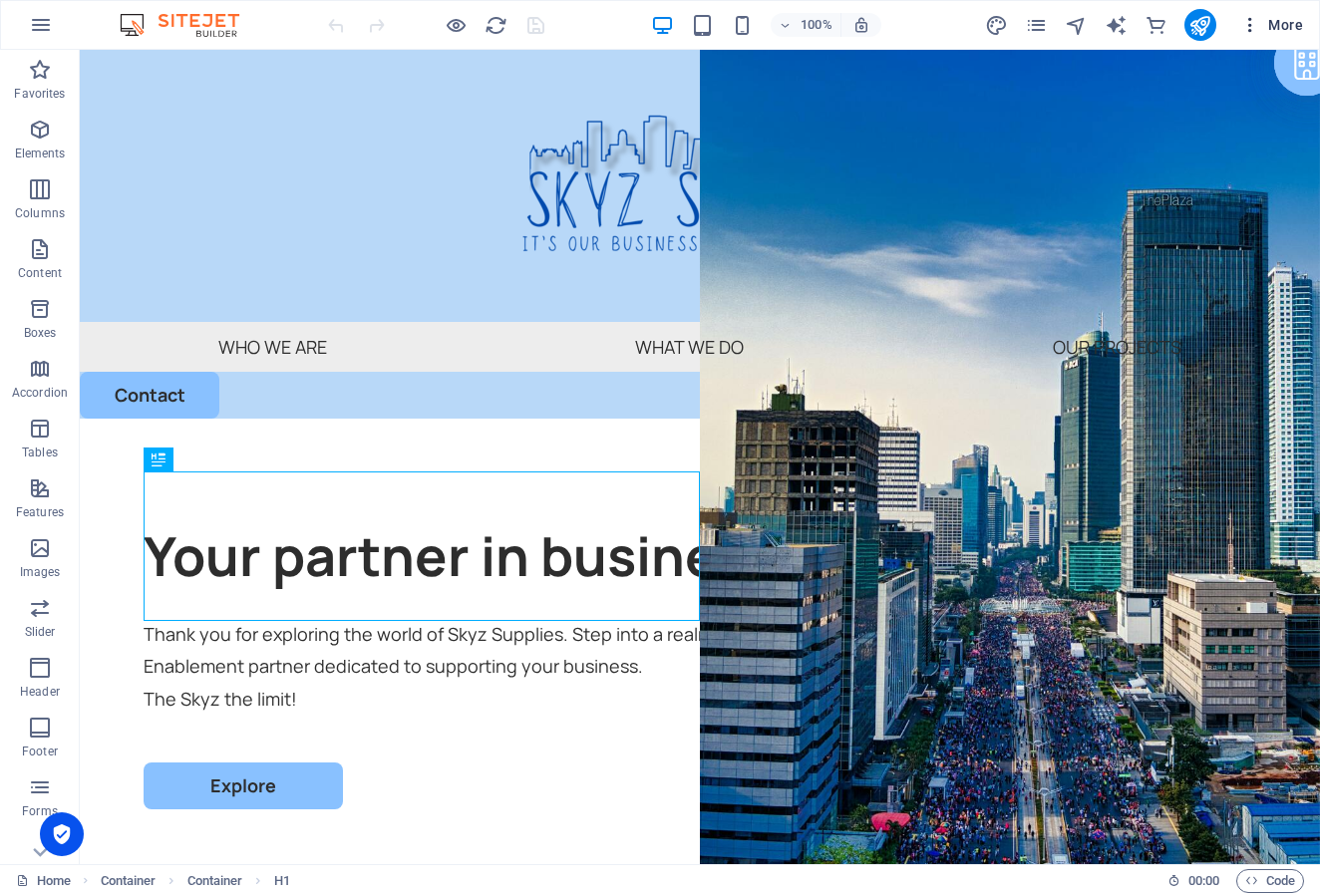 click on "More" at bounding box center (1271, 25) 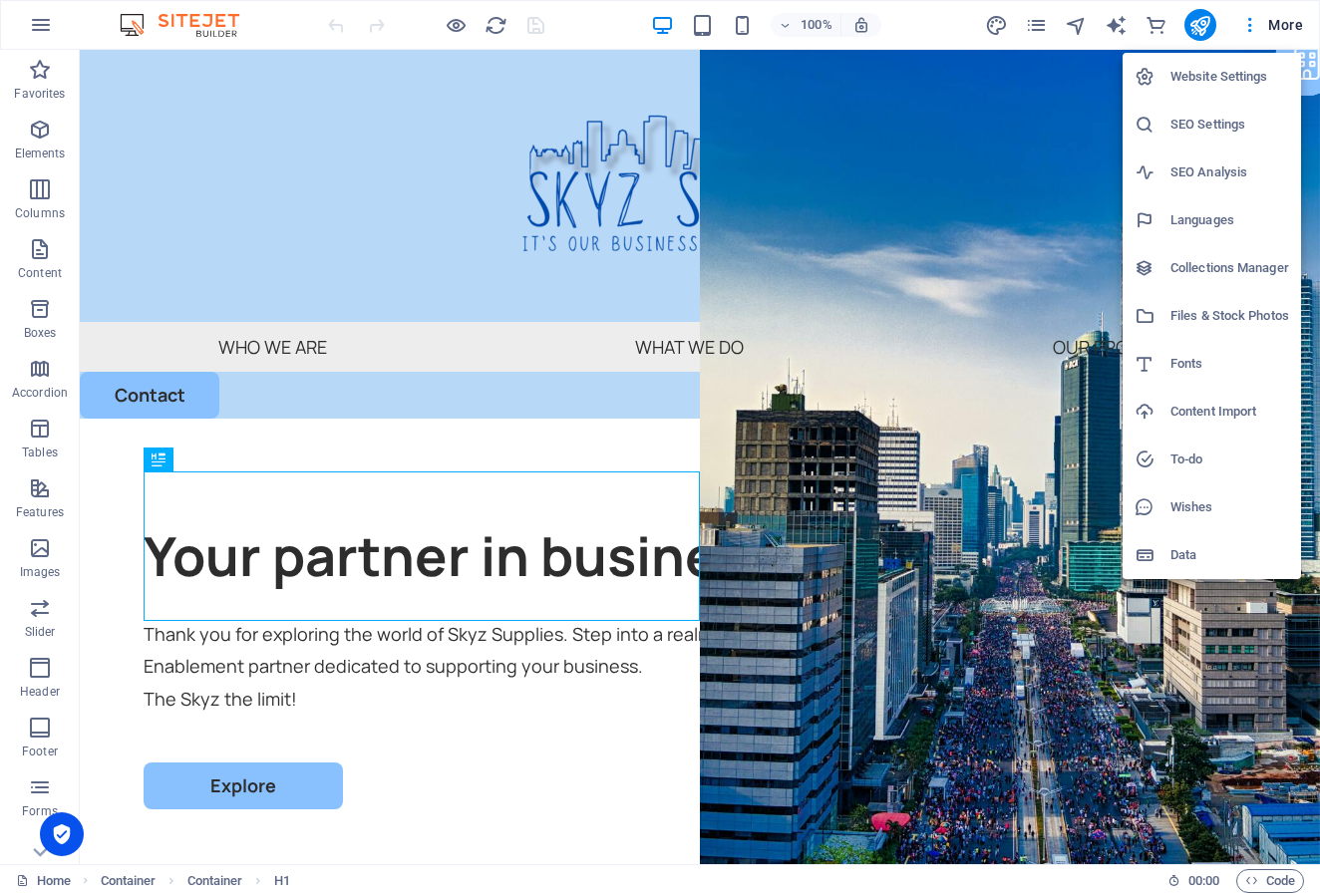 click at bounding box center (660, 448) 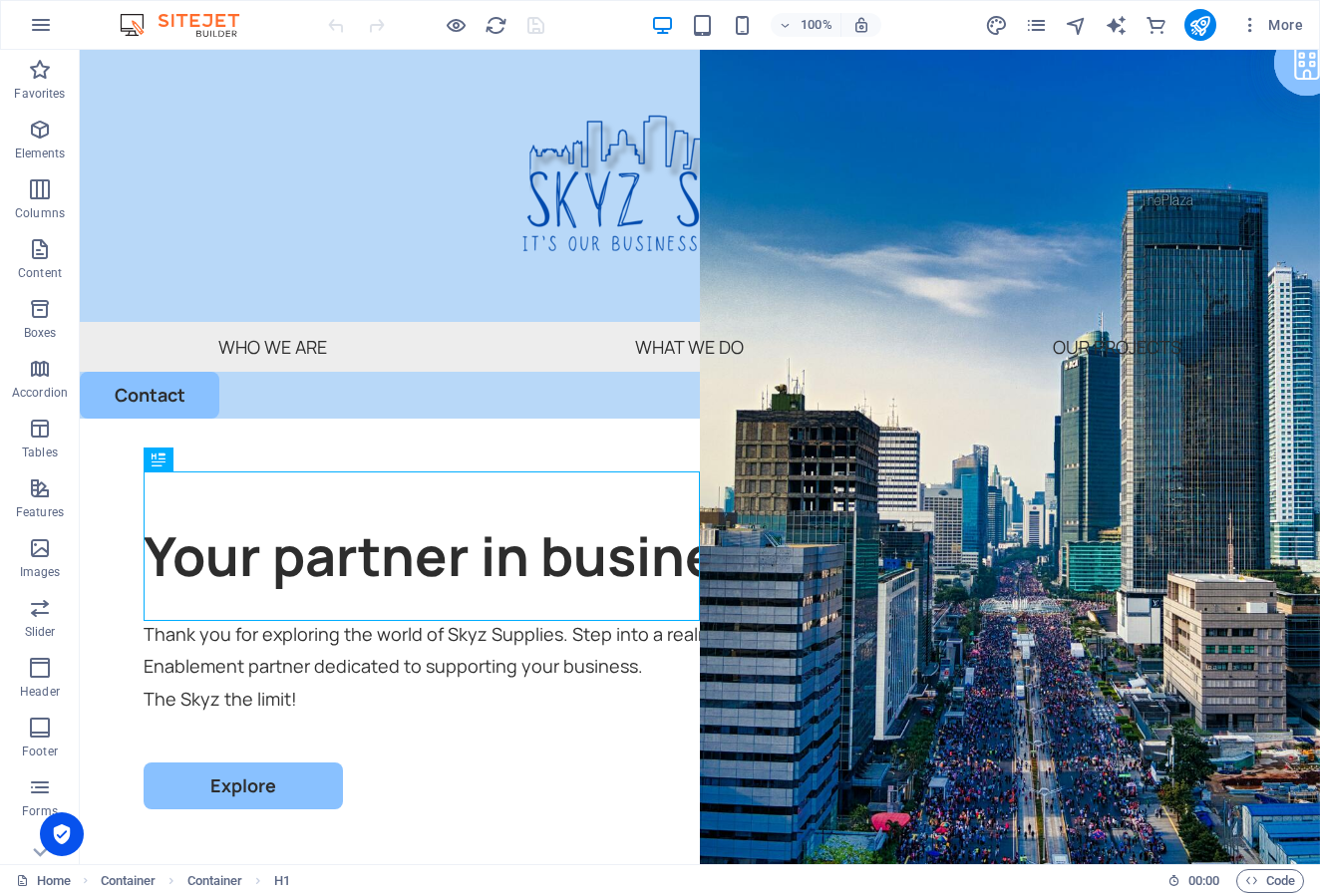 click on "100% More" at bounding box center (818, 25) 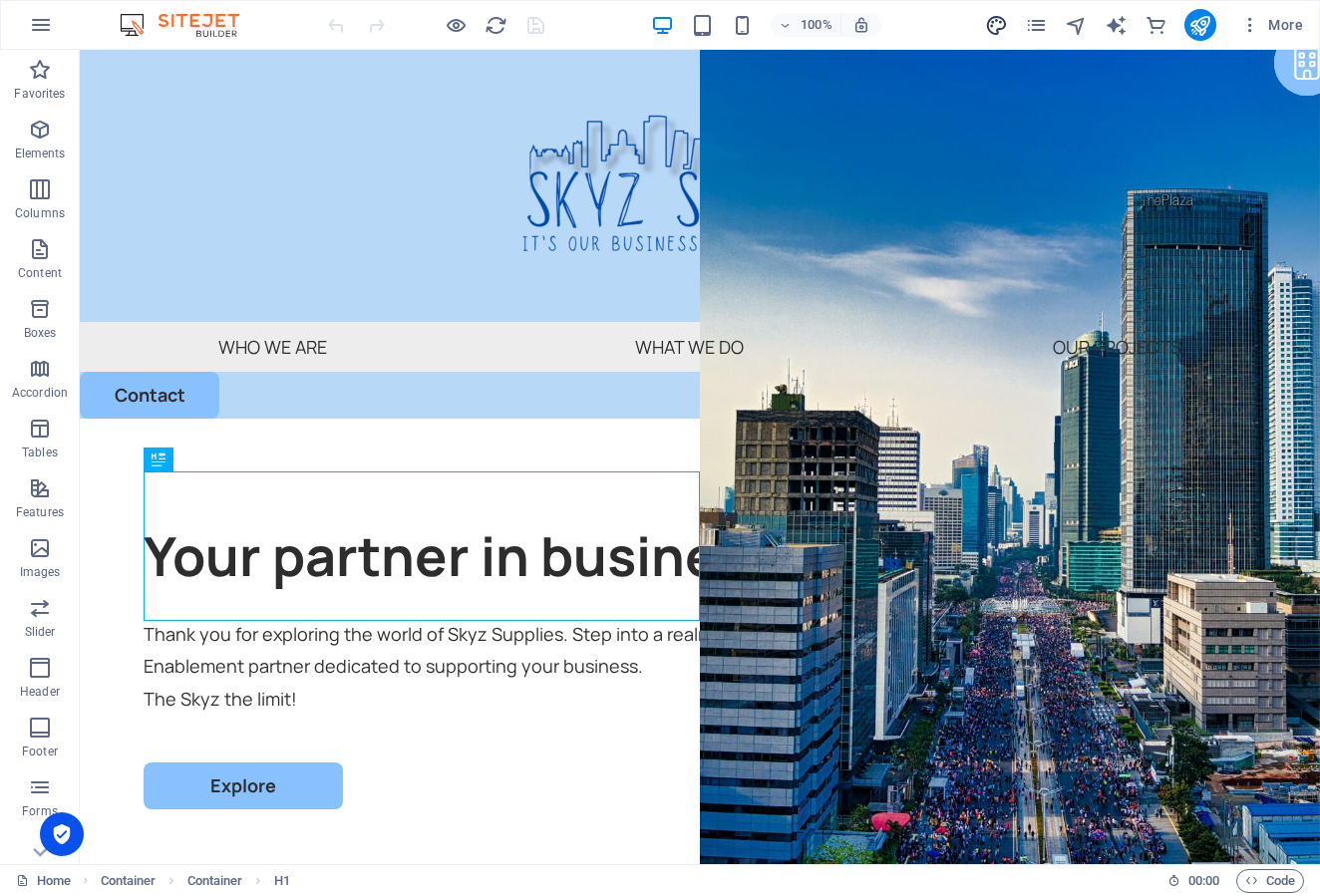 click at bounding box center (996, 25) 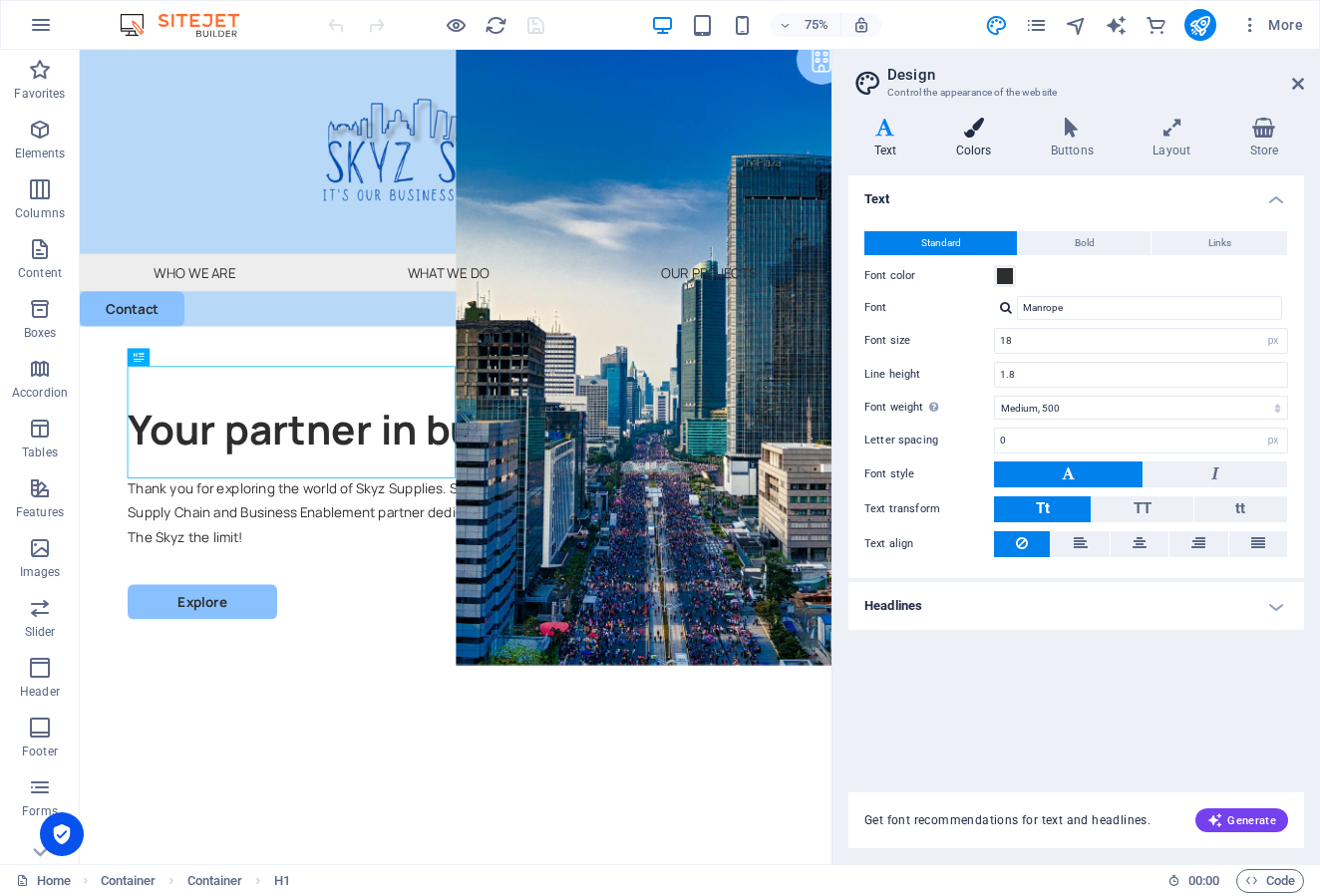 click on "Colors" at bounding box center [977, 139] 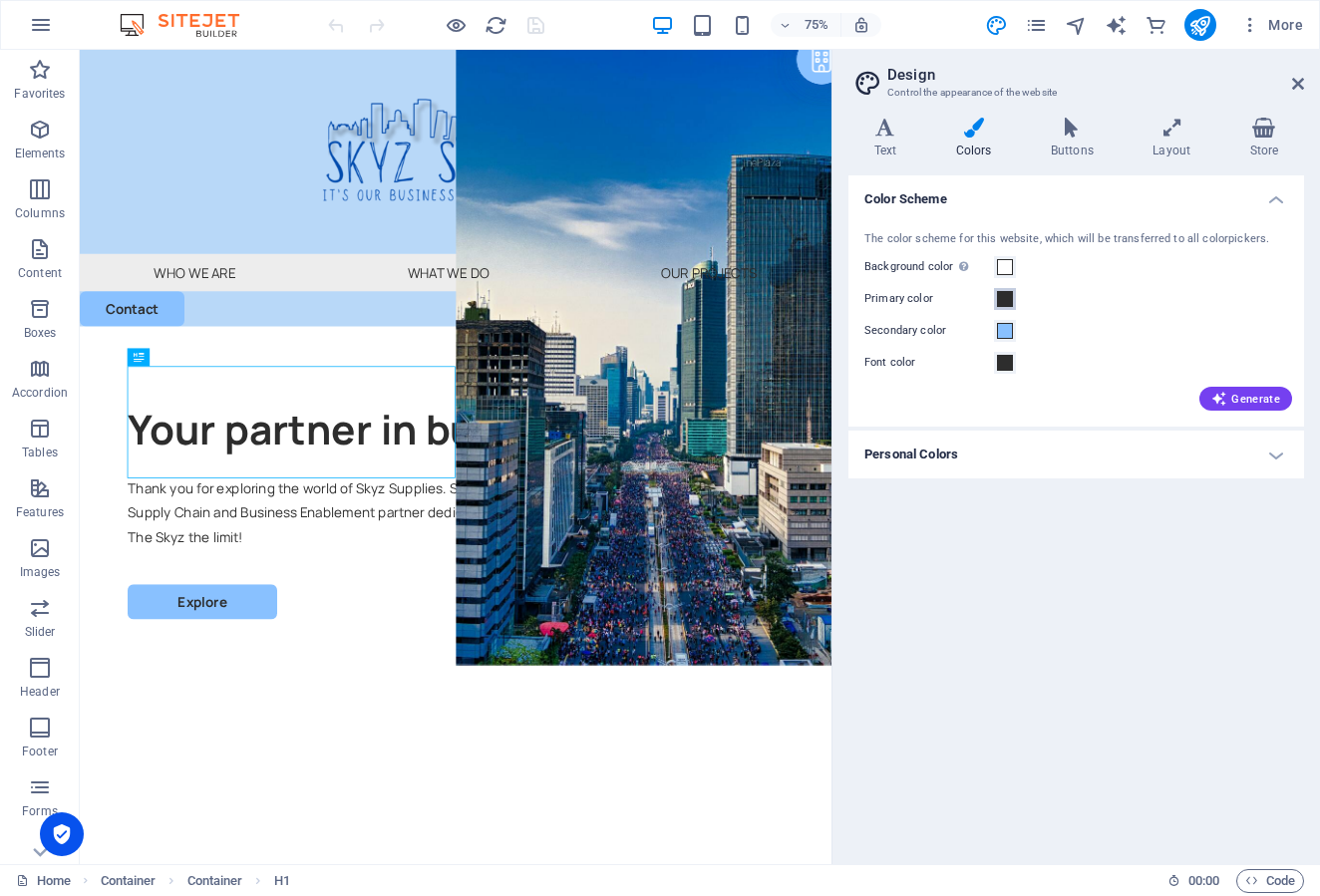 click at bounding box center [1005, 299] 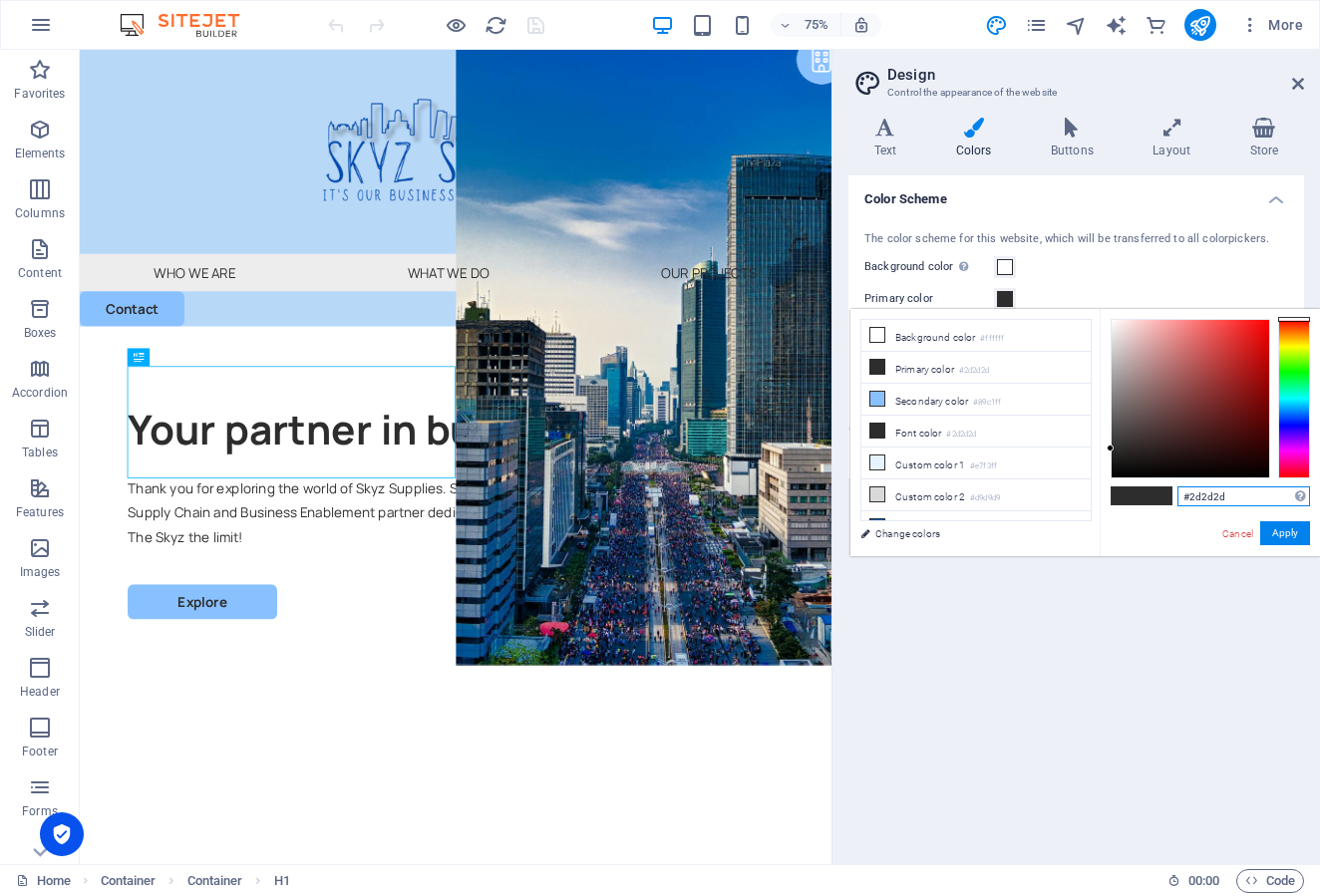 drag, startPoint x: 1235, startPoint y: 492, endPoint x: 1143, endPoint y: 492, distance: 92 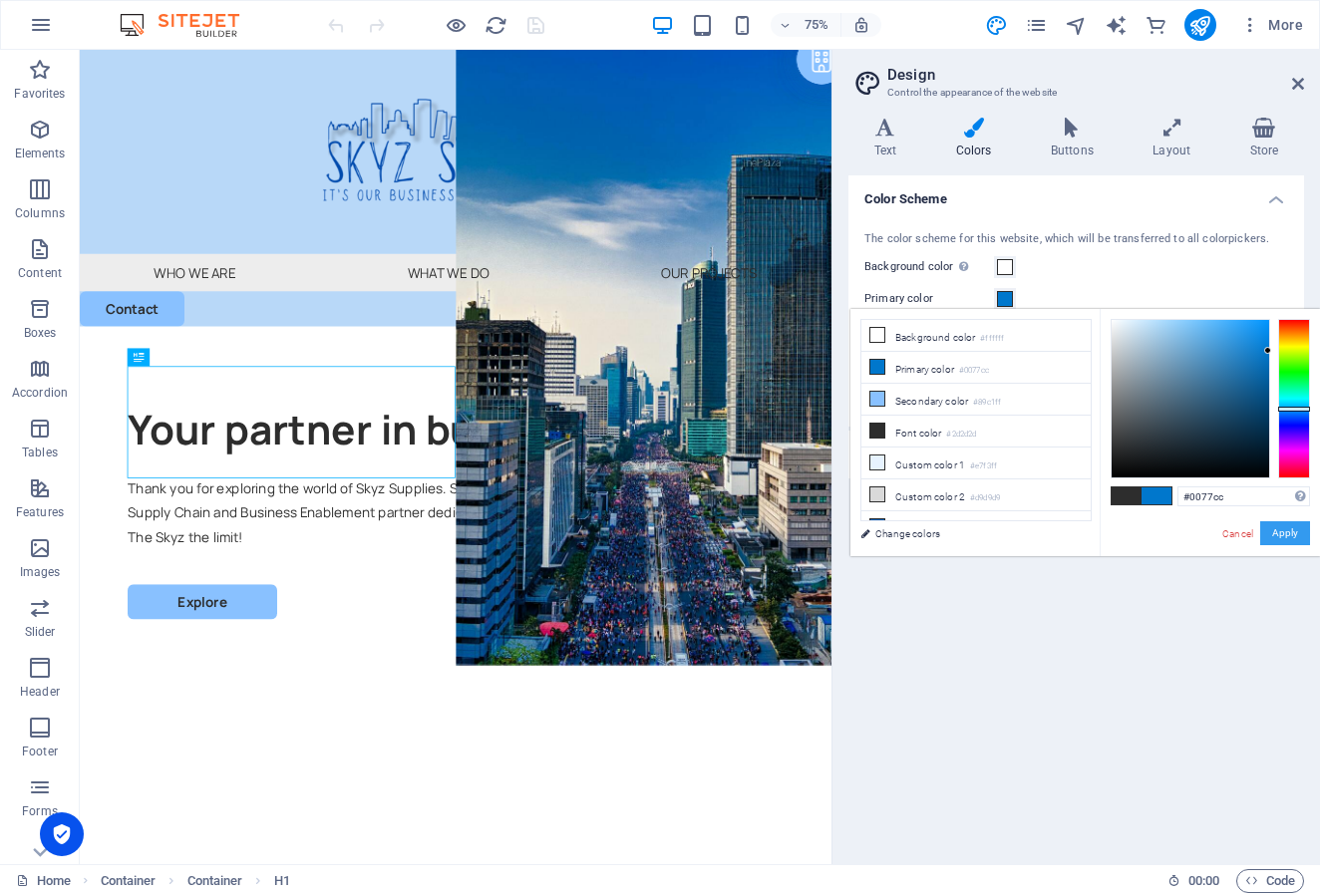 click on "Apply" at bounding box center (1285, 533) 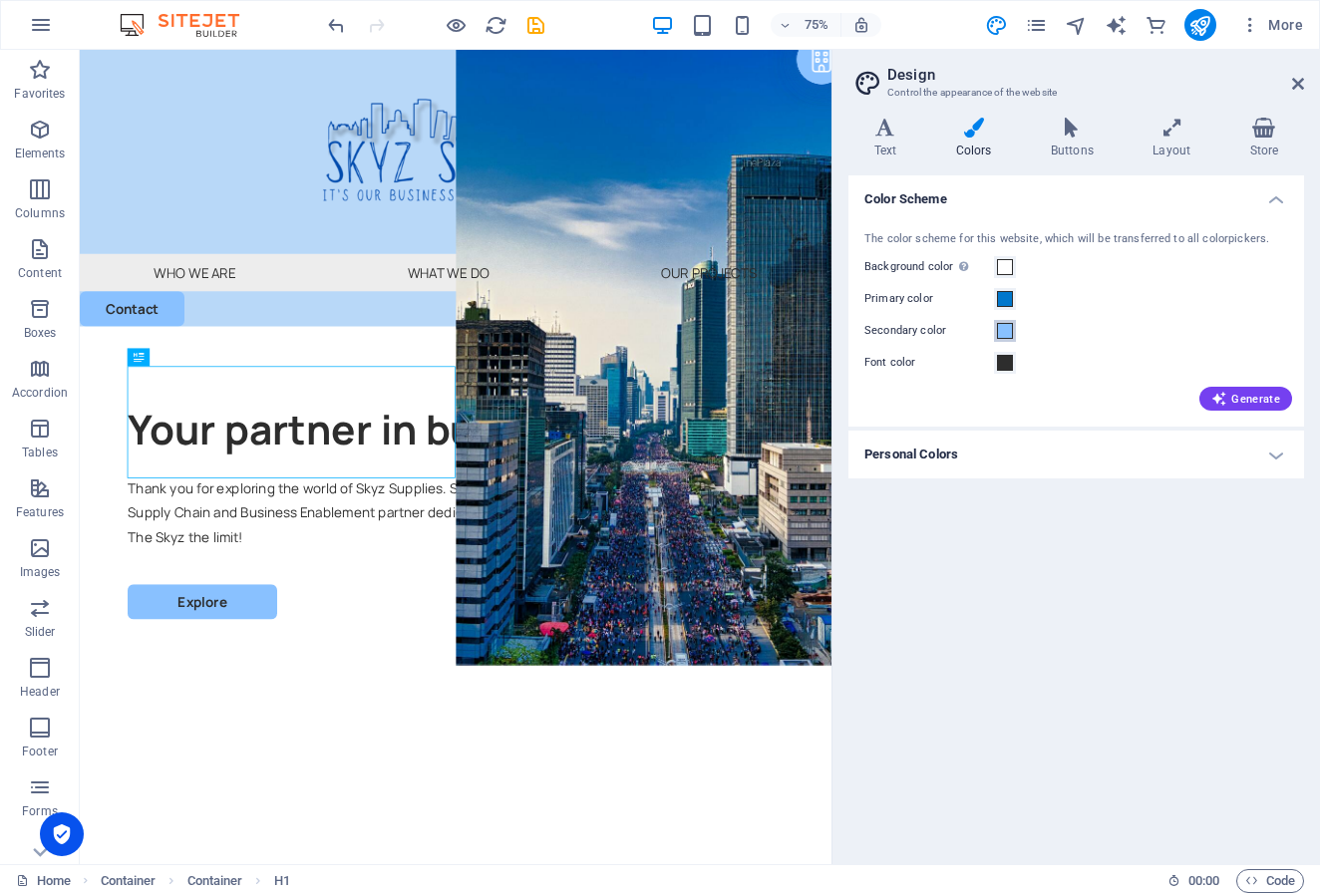click at bounding box center [1005, 331] 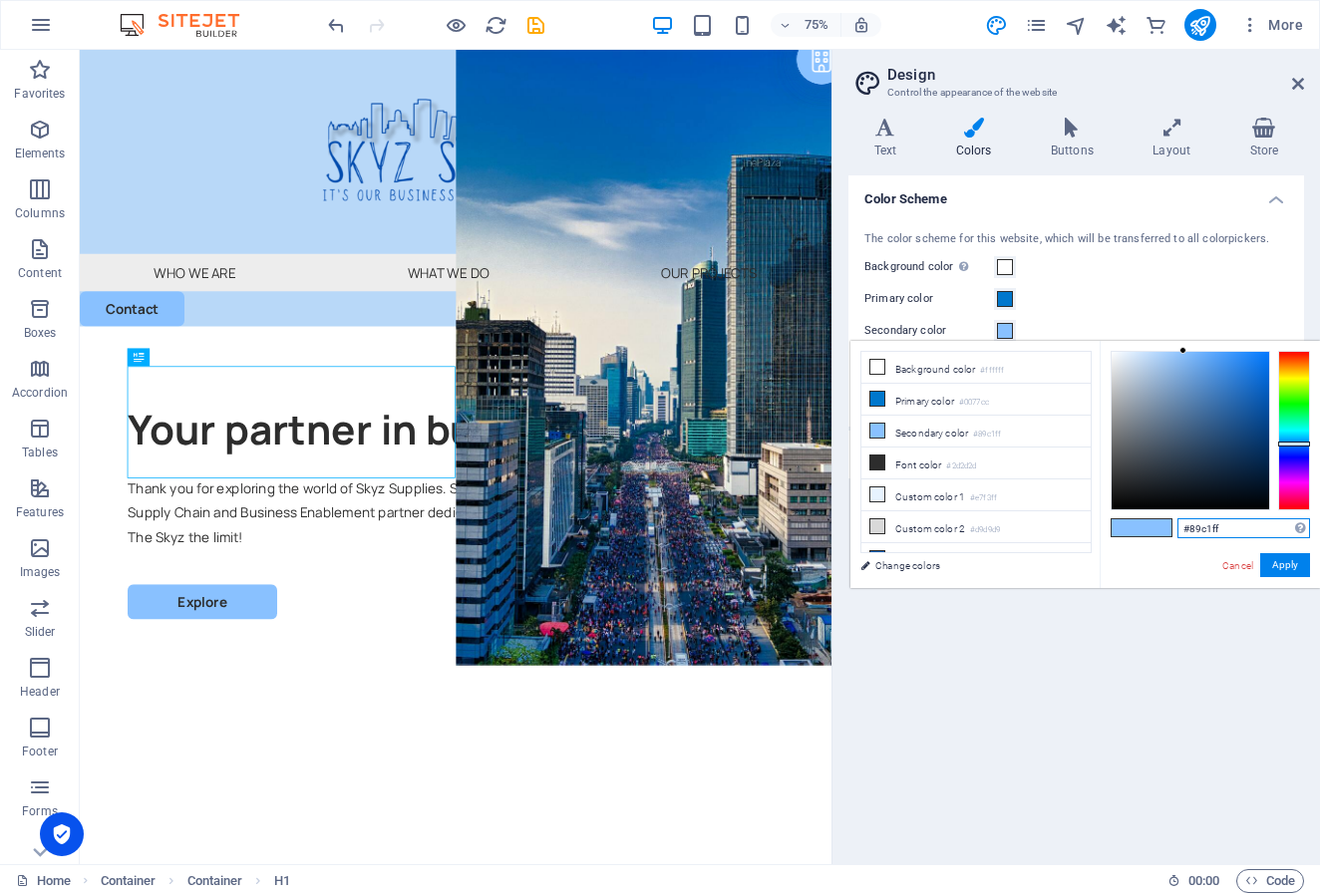 drag, startPoint x: 1221, startPoint y: 531, endPoint x: 1168, endPoint y: 528, distance: 53.08484 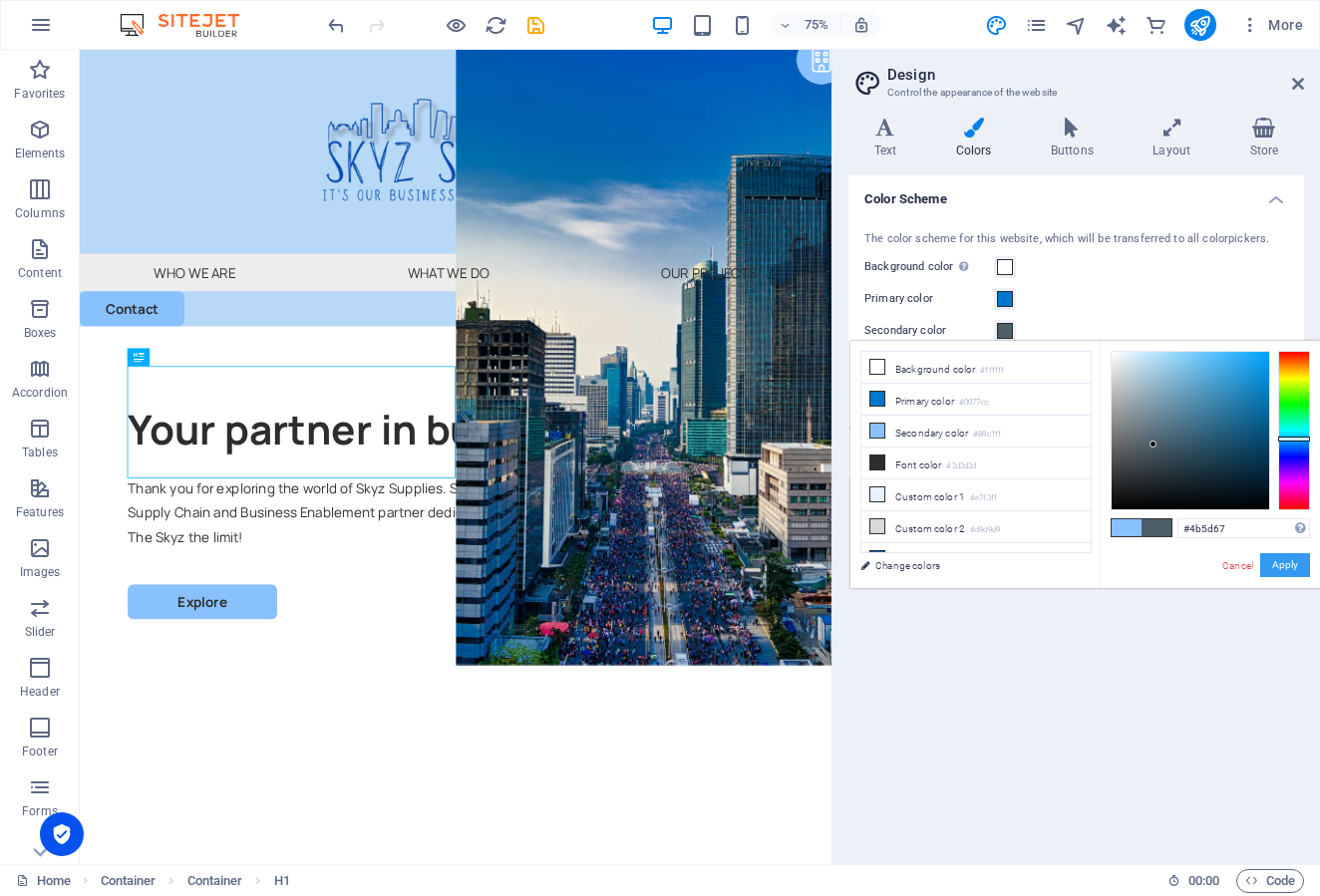 click on "Apply" at bounding box center [1285, 565] 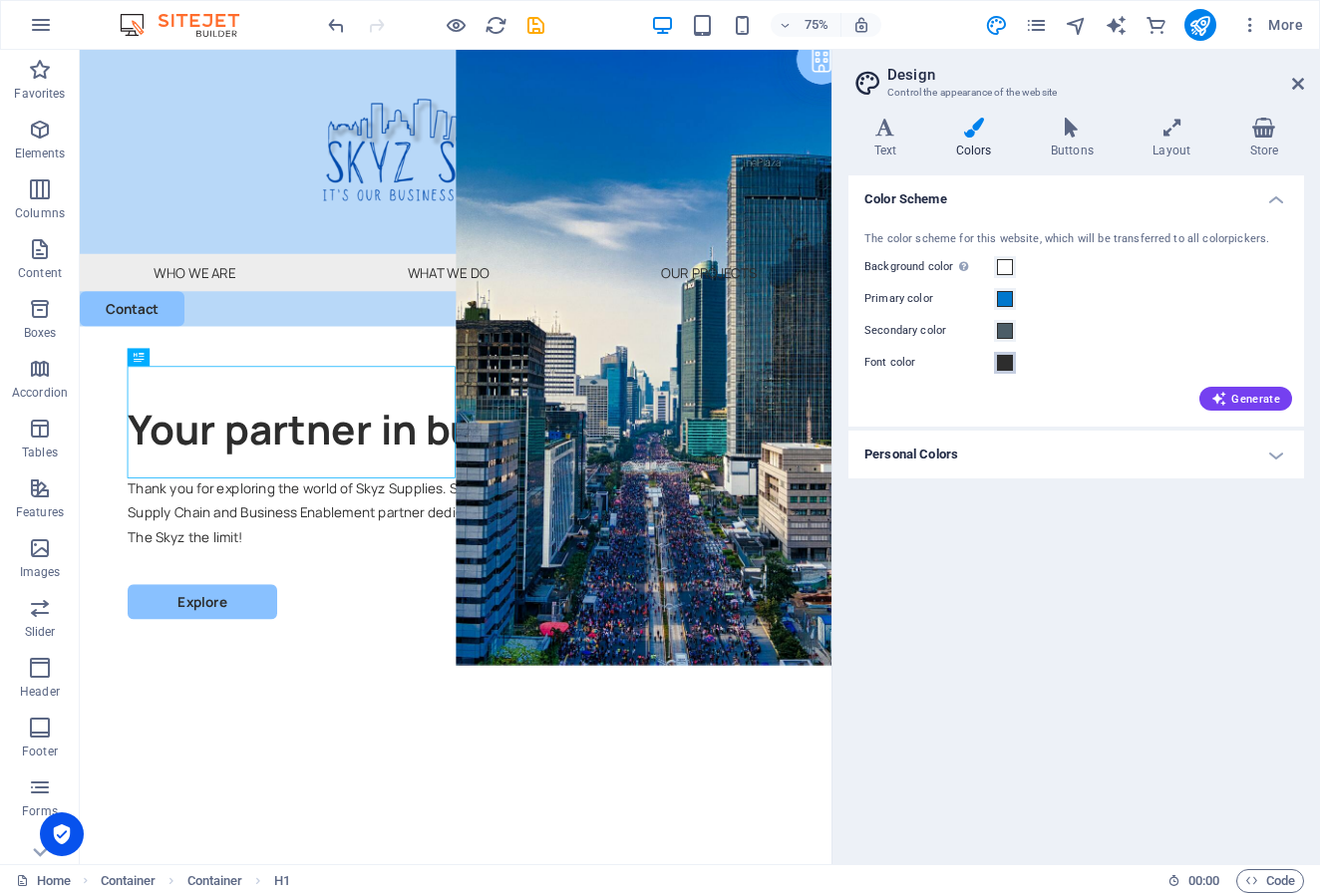 click at bounding box center (1005, 363) 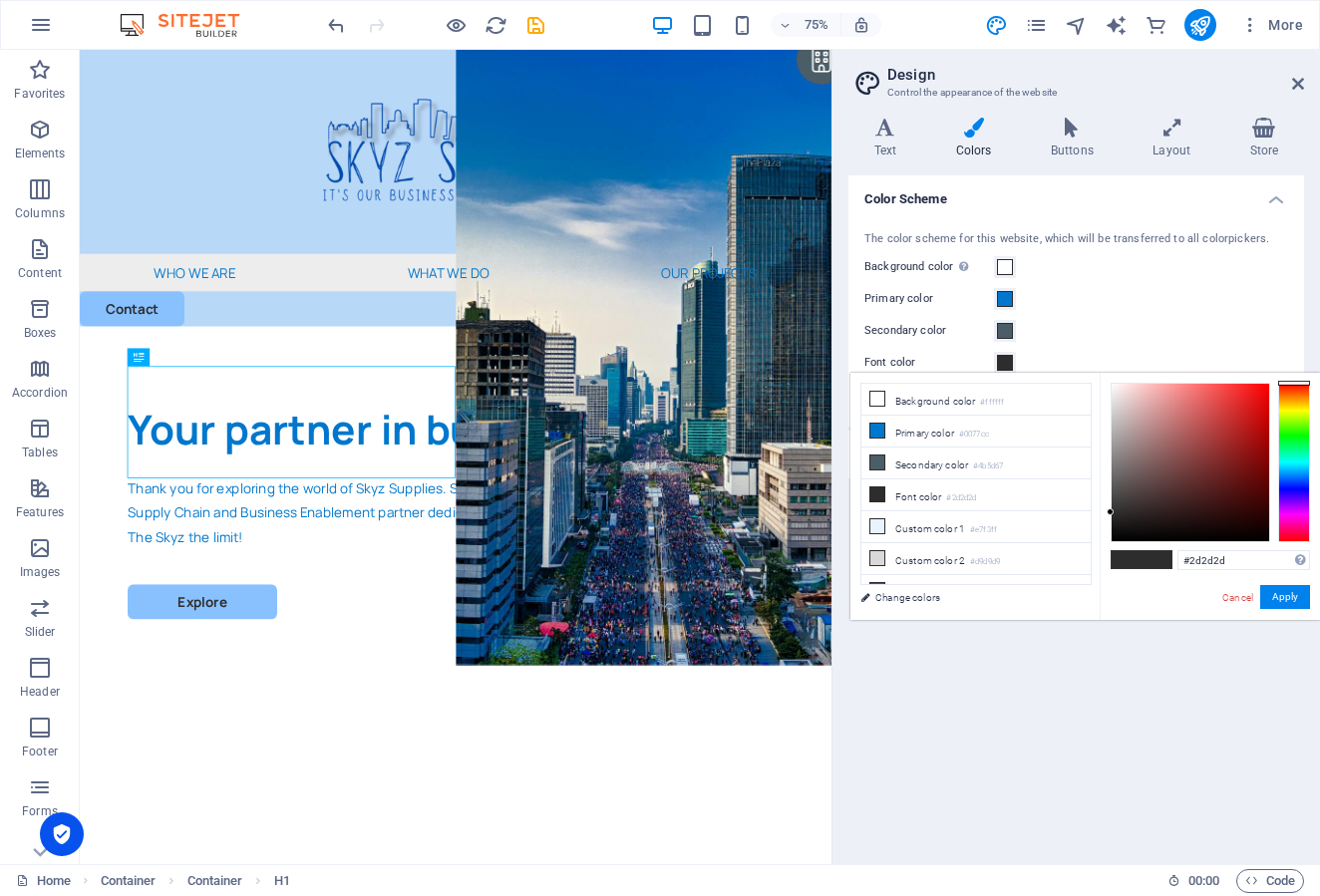 click on "Primary color" at bounding box center (1076, 299) 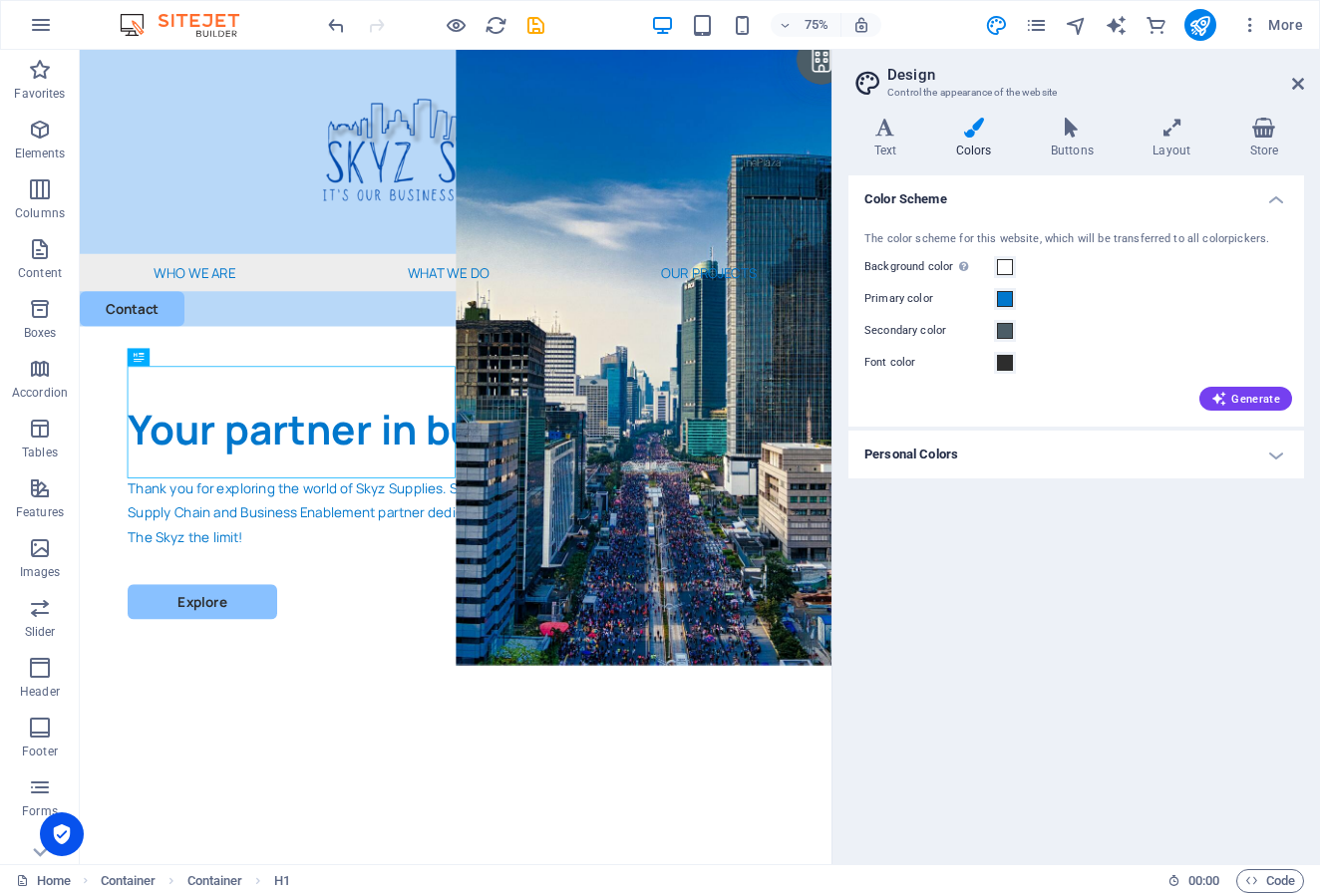 click on "Personal Colors" at bounding box center [1076, 454] 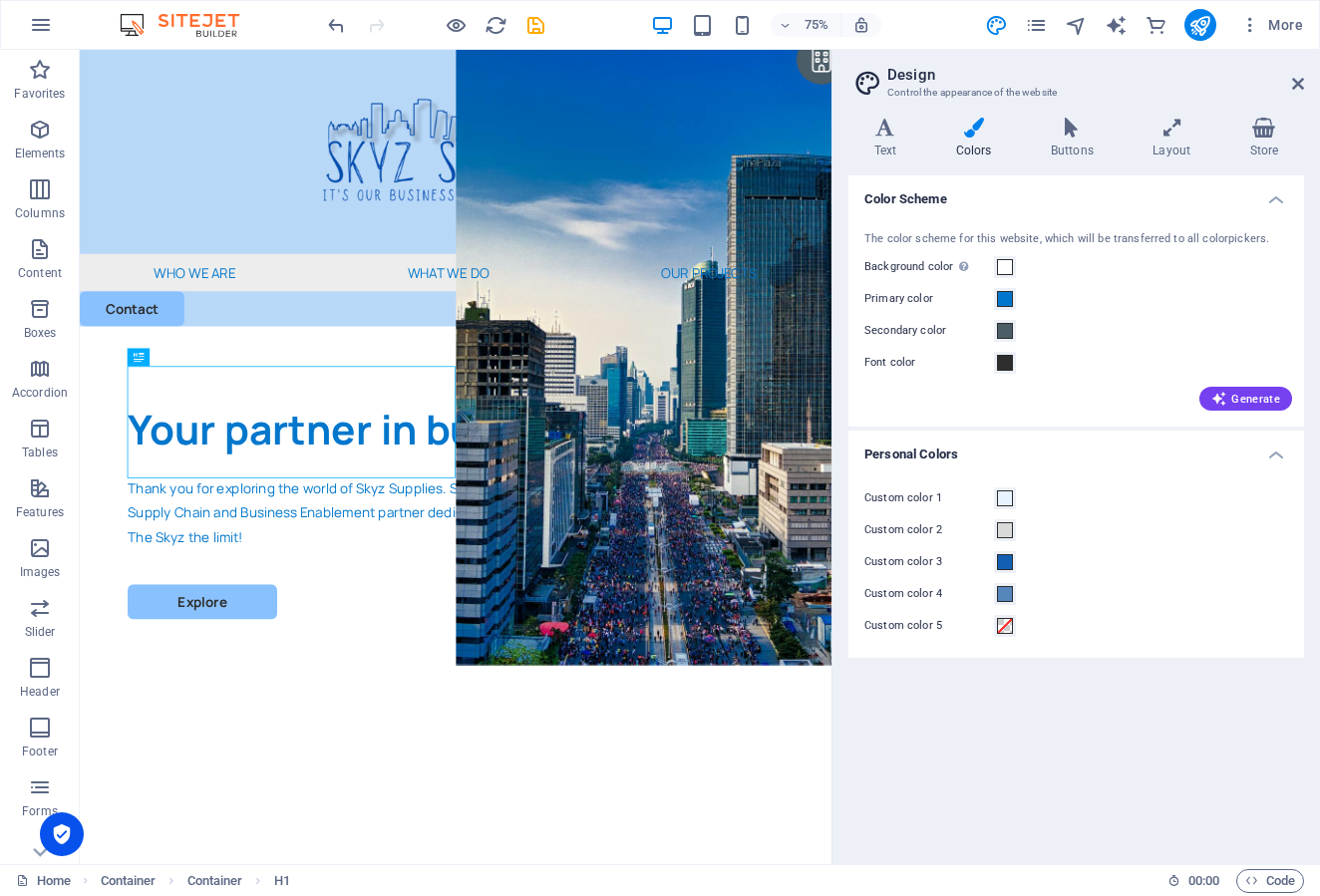 click on "Primary color" at bounding box center [1076, 299] 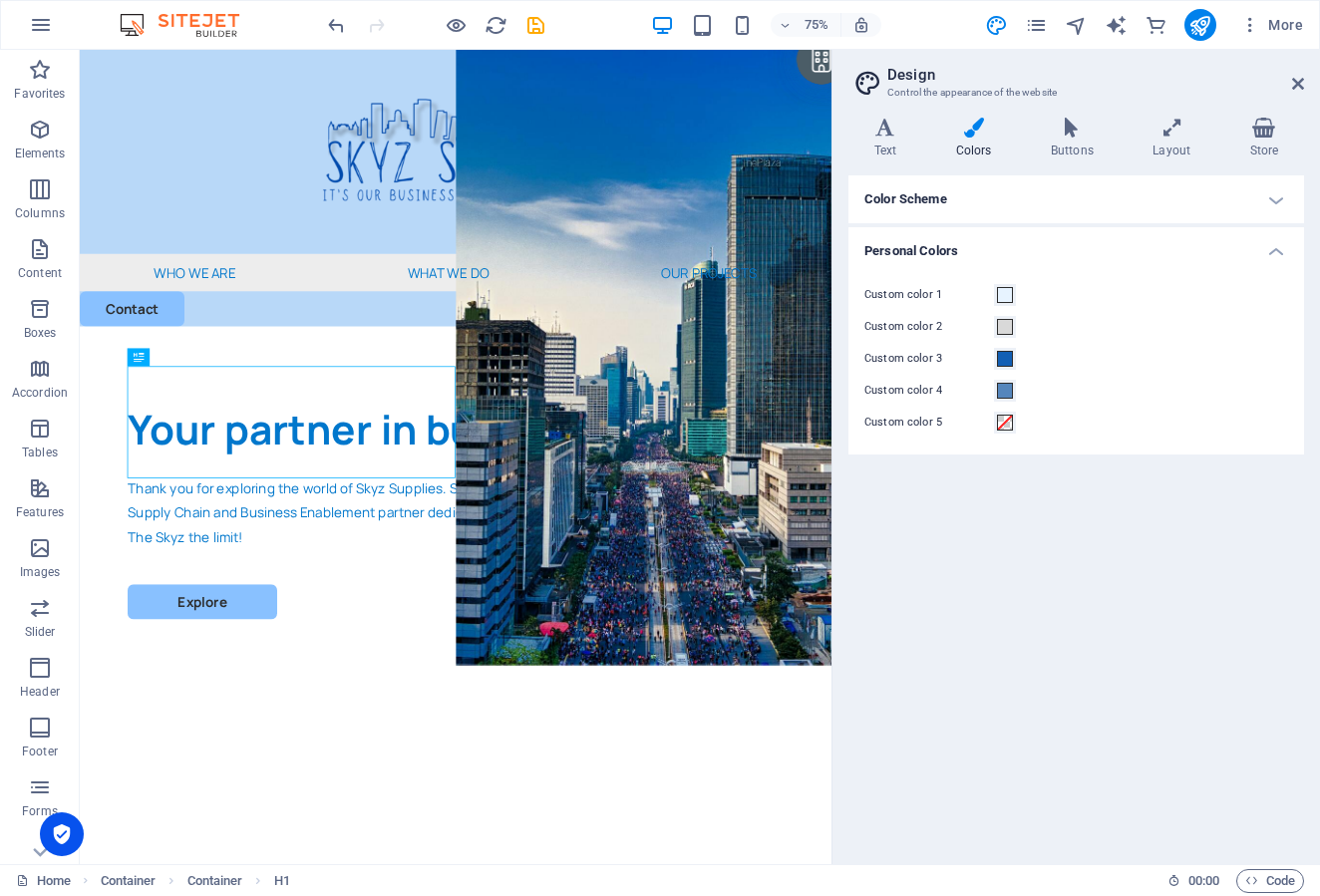 click on "Custom color 1" at bounding box center (929, 295) 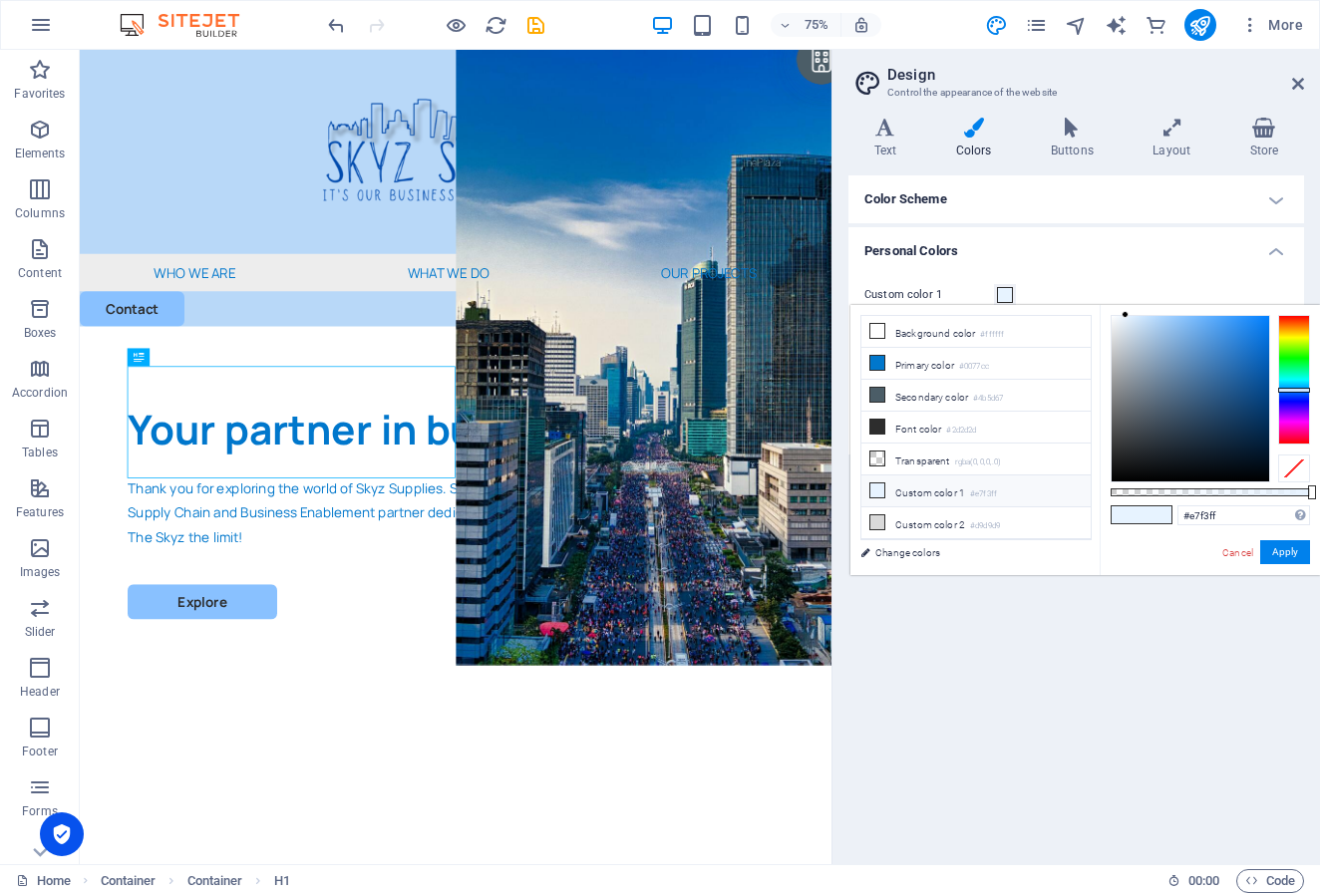 click on "Custom color 1
#e7f3ff" at bounding box center (976, 491) 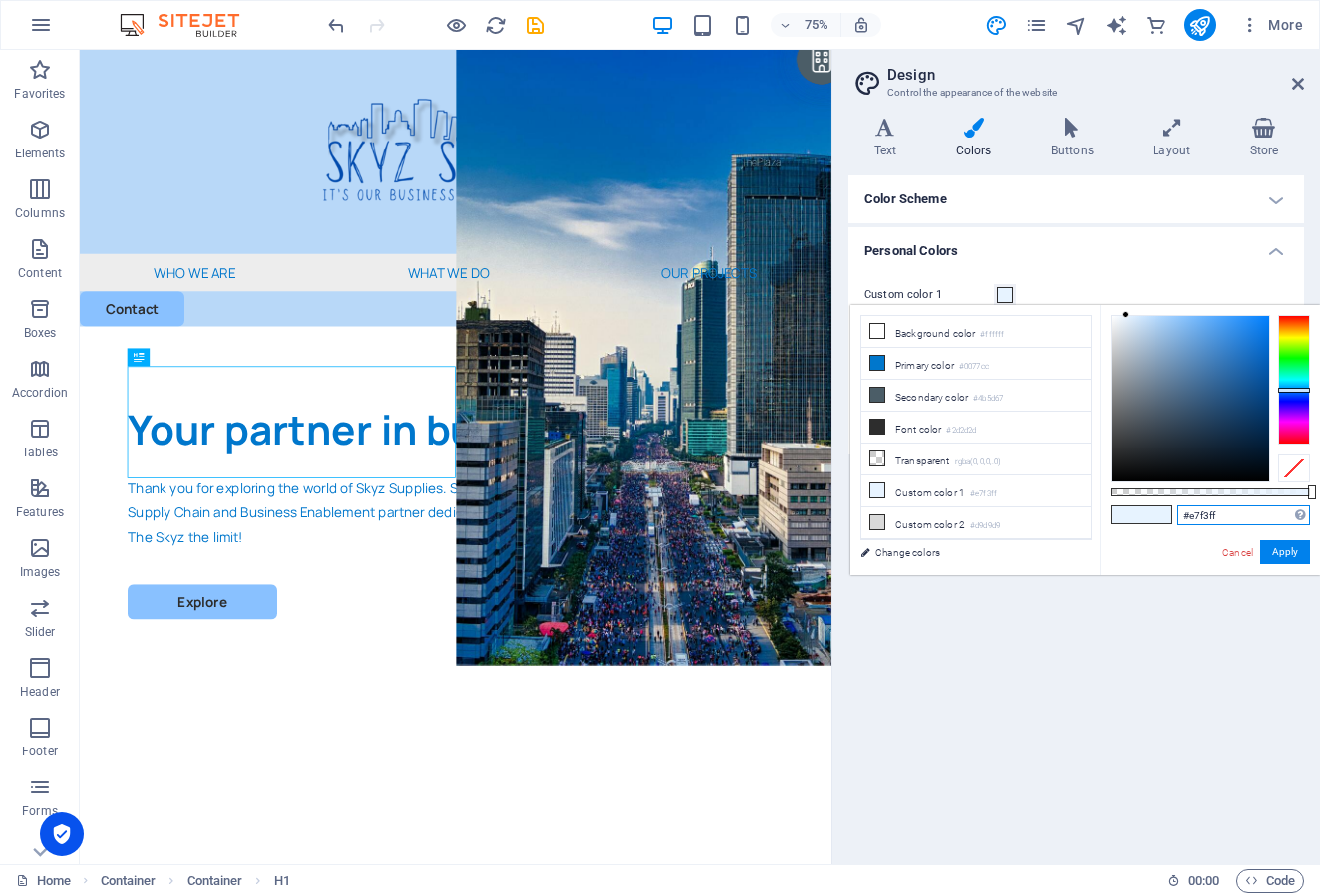 drag, startPoint x: 1231, startPoint y: 518, endPoint x: 1142, endPoint y: 518, distance: 89 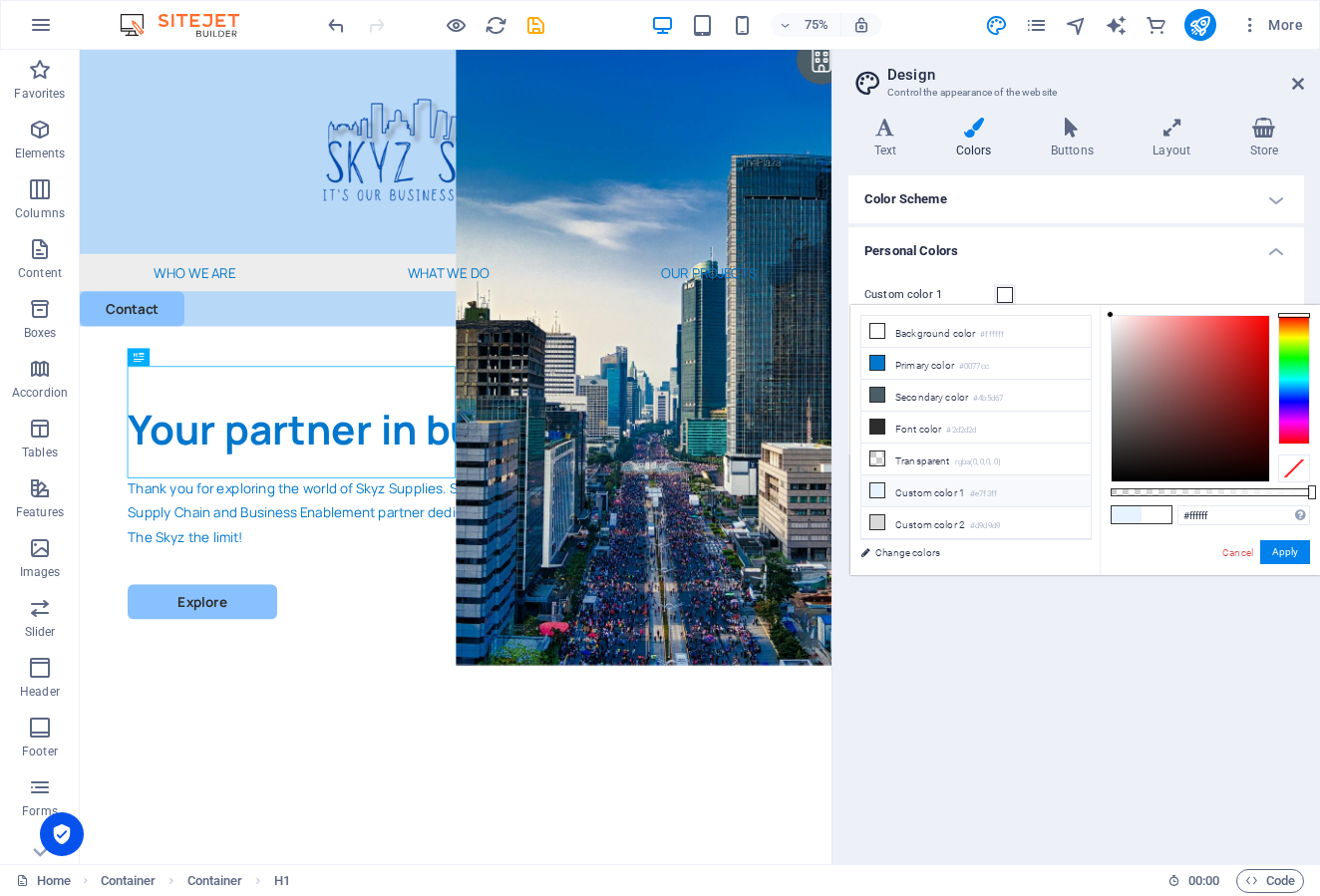 click on "Custom color 1
#e7f3ff" at bounding box center [976, 491] 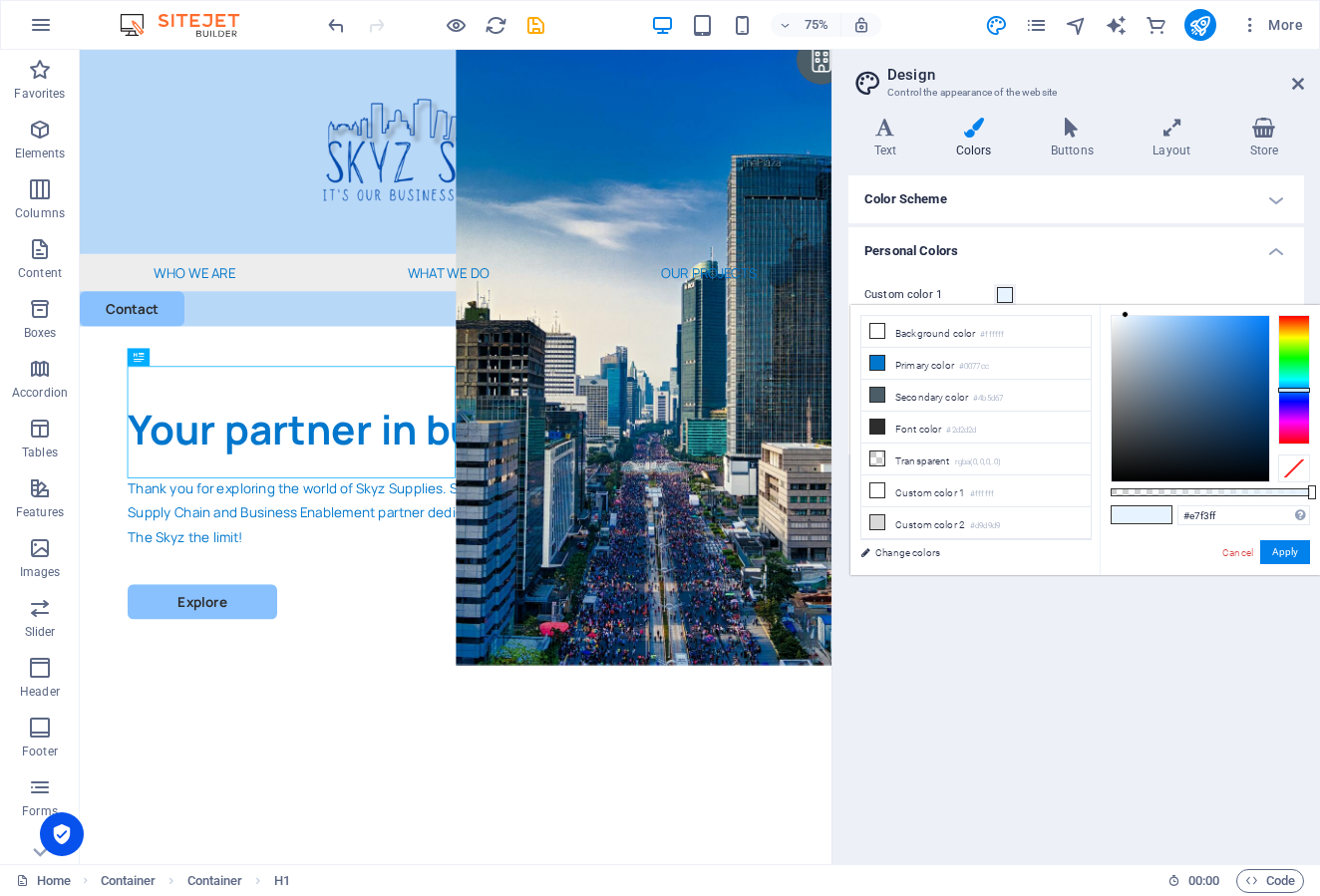 click on "Custom color 1
#ffffff" at bounding box center (976, 491) 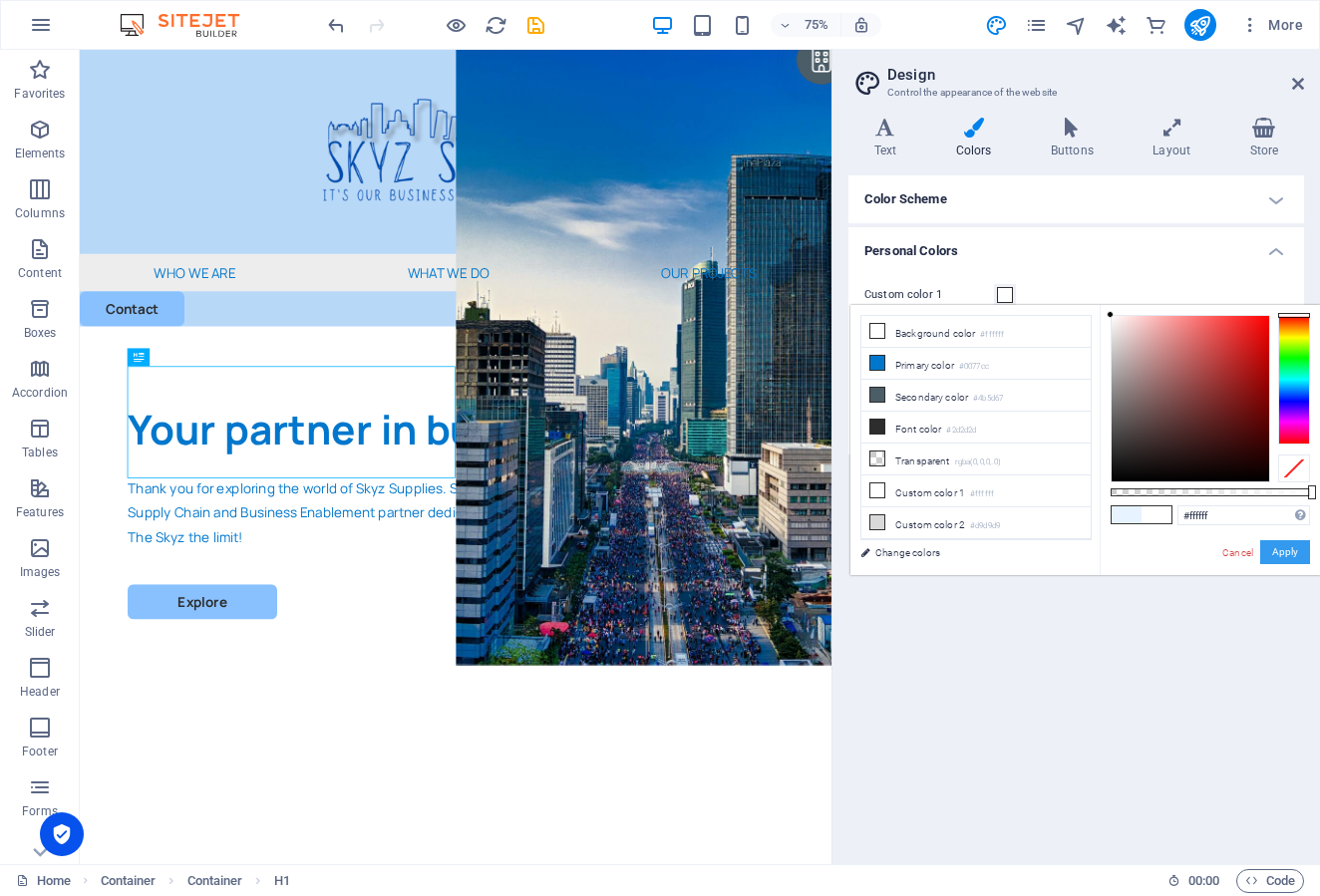 click on "Apply" at bounding box center [1285, 552] 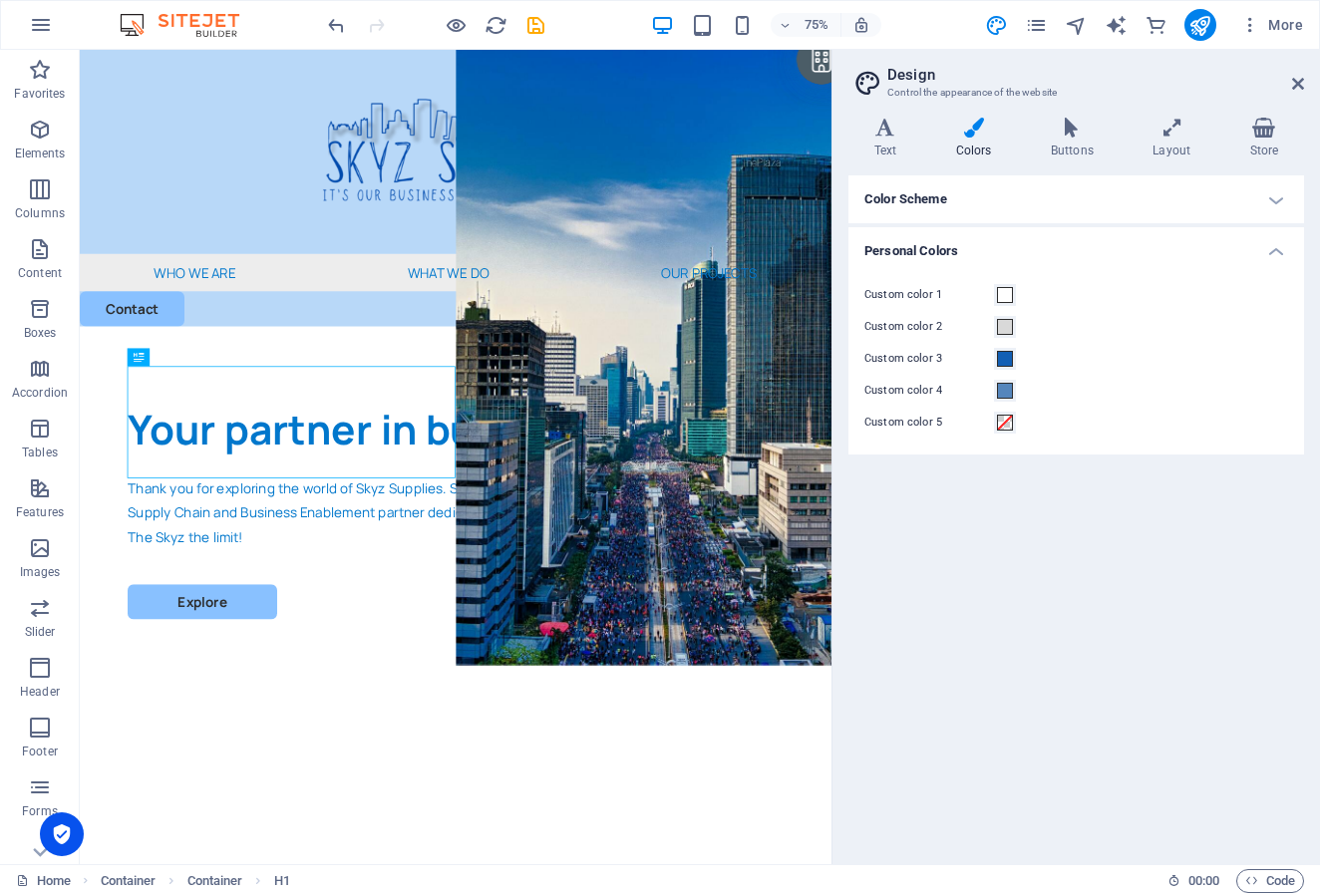 click on "Custom color 2" at bounding box center (929, 327) 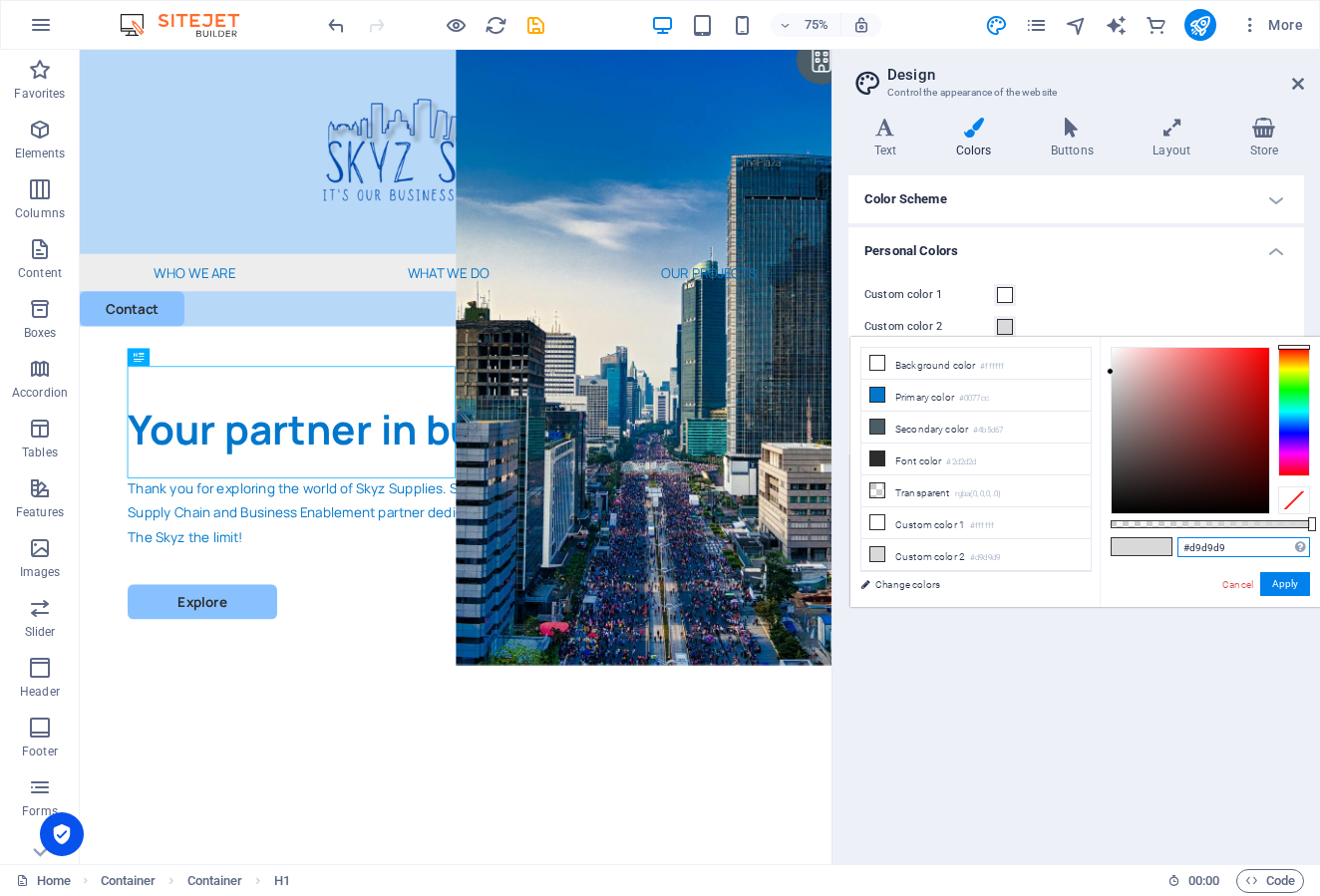 click on "#d9d9d9" at bounding box center (1243, 547) 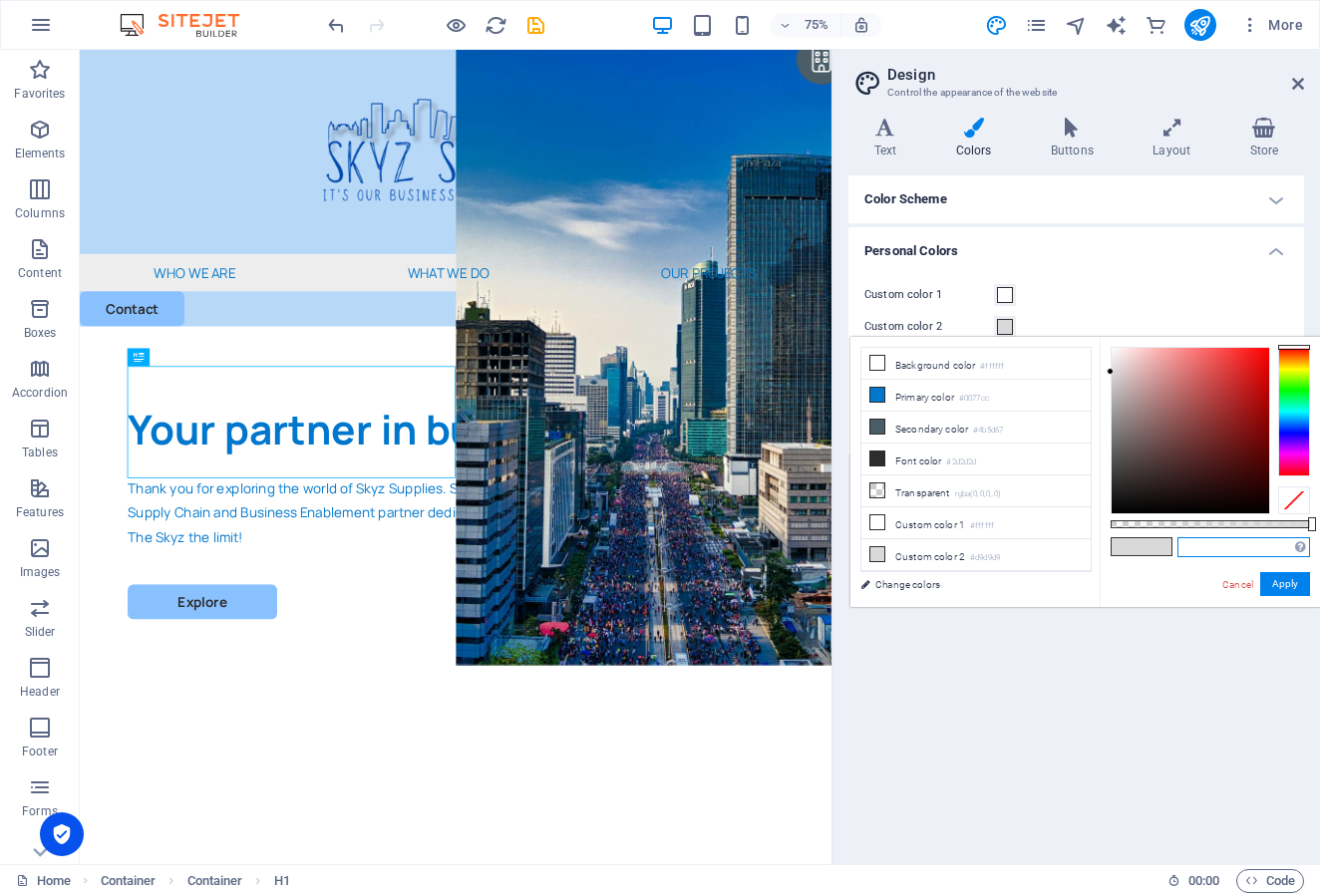 paste on "#c6f61d" 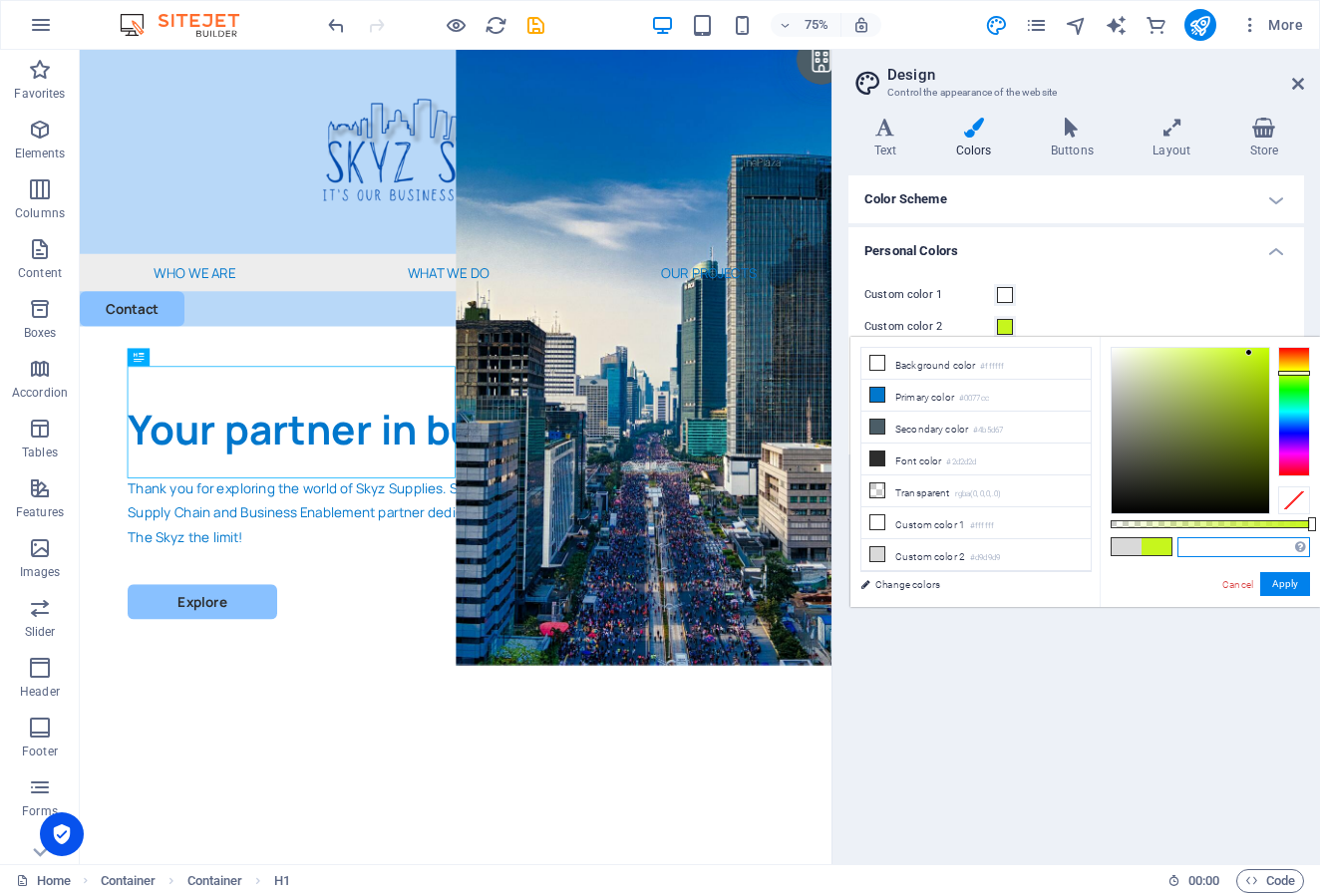 type on "#c6f61d" 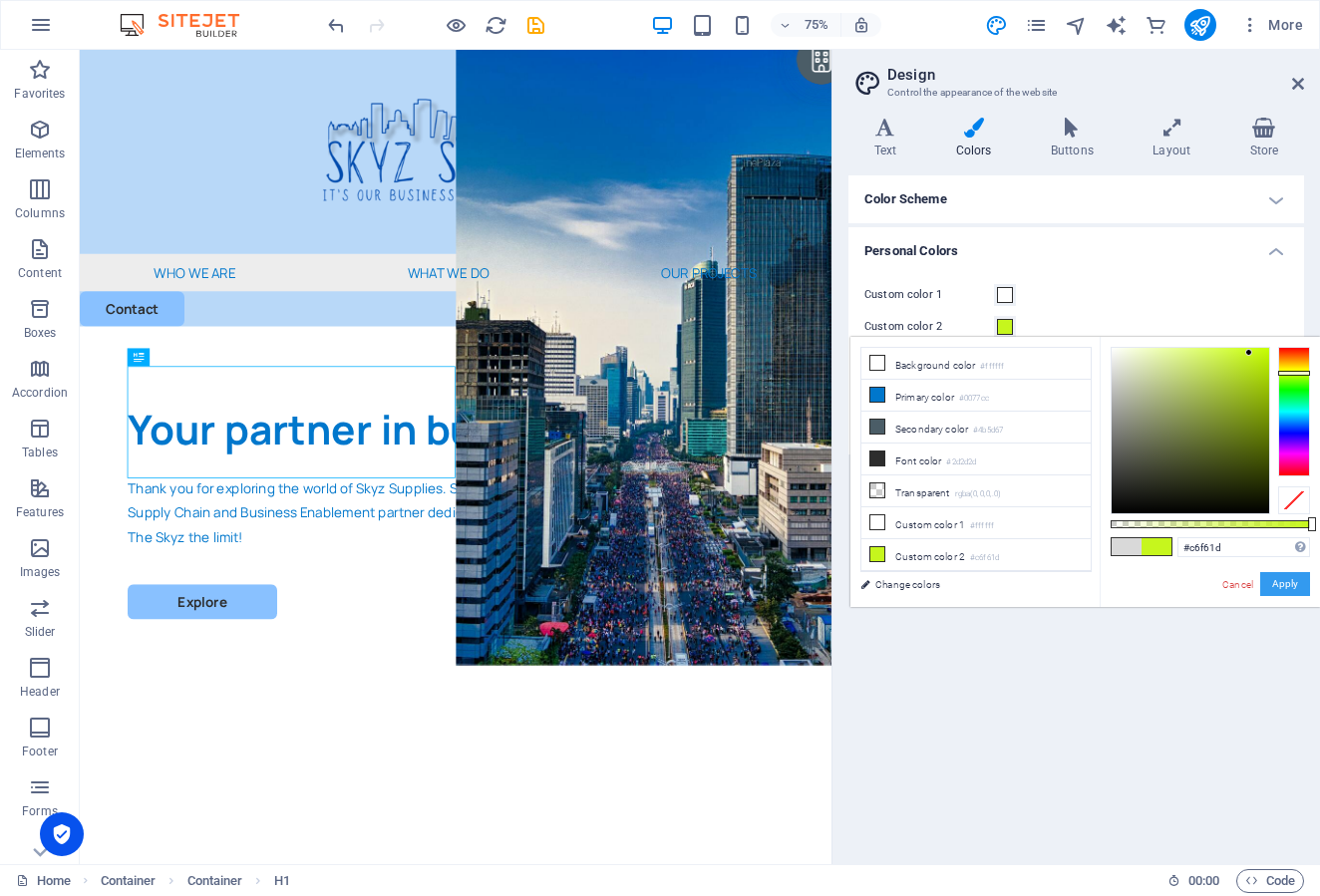 click on "Apply" at bounding box center (1285, 584) 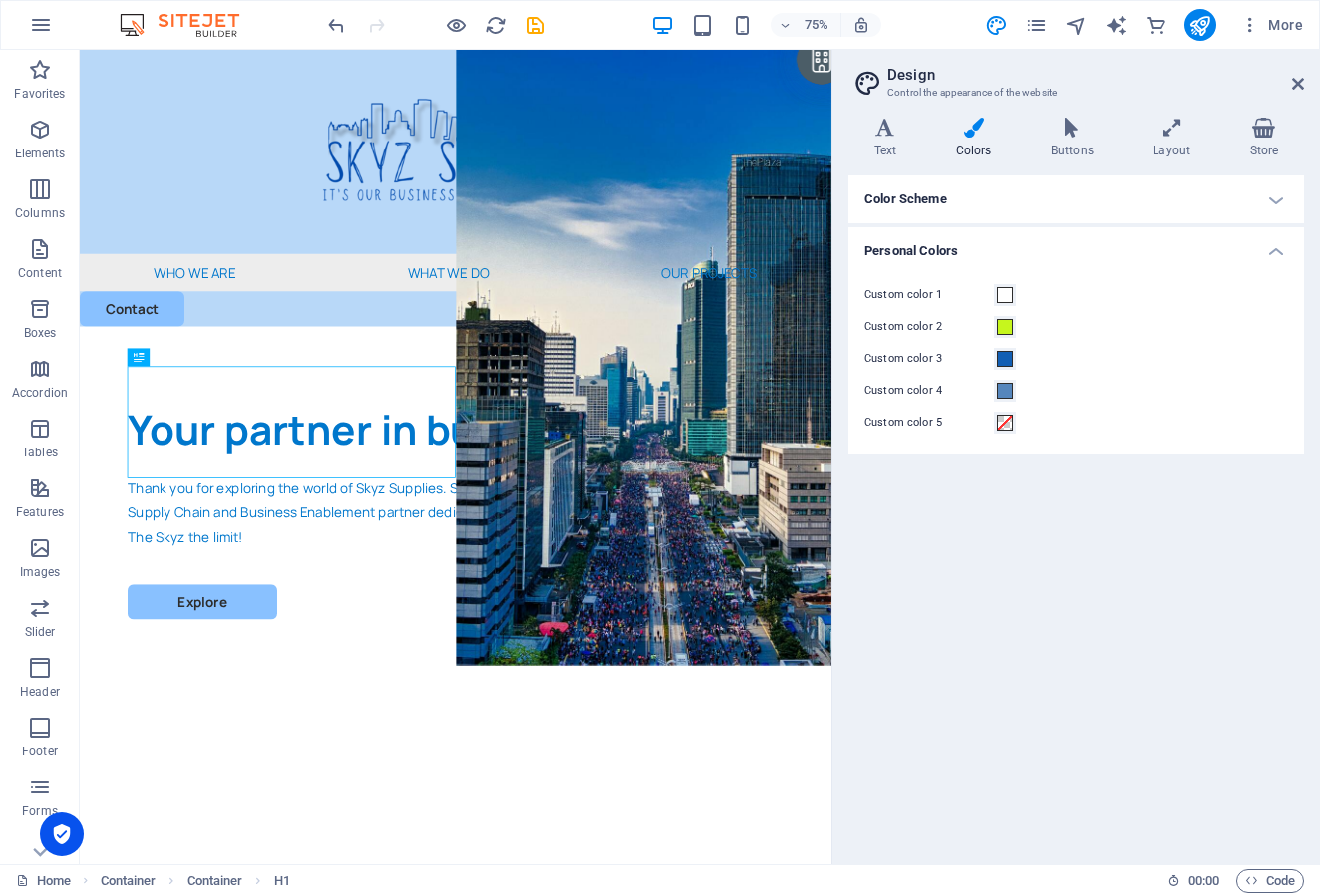 click on "Color Scheme" at bounding box center [1076, 199] 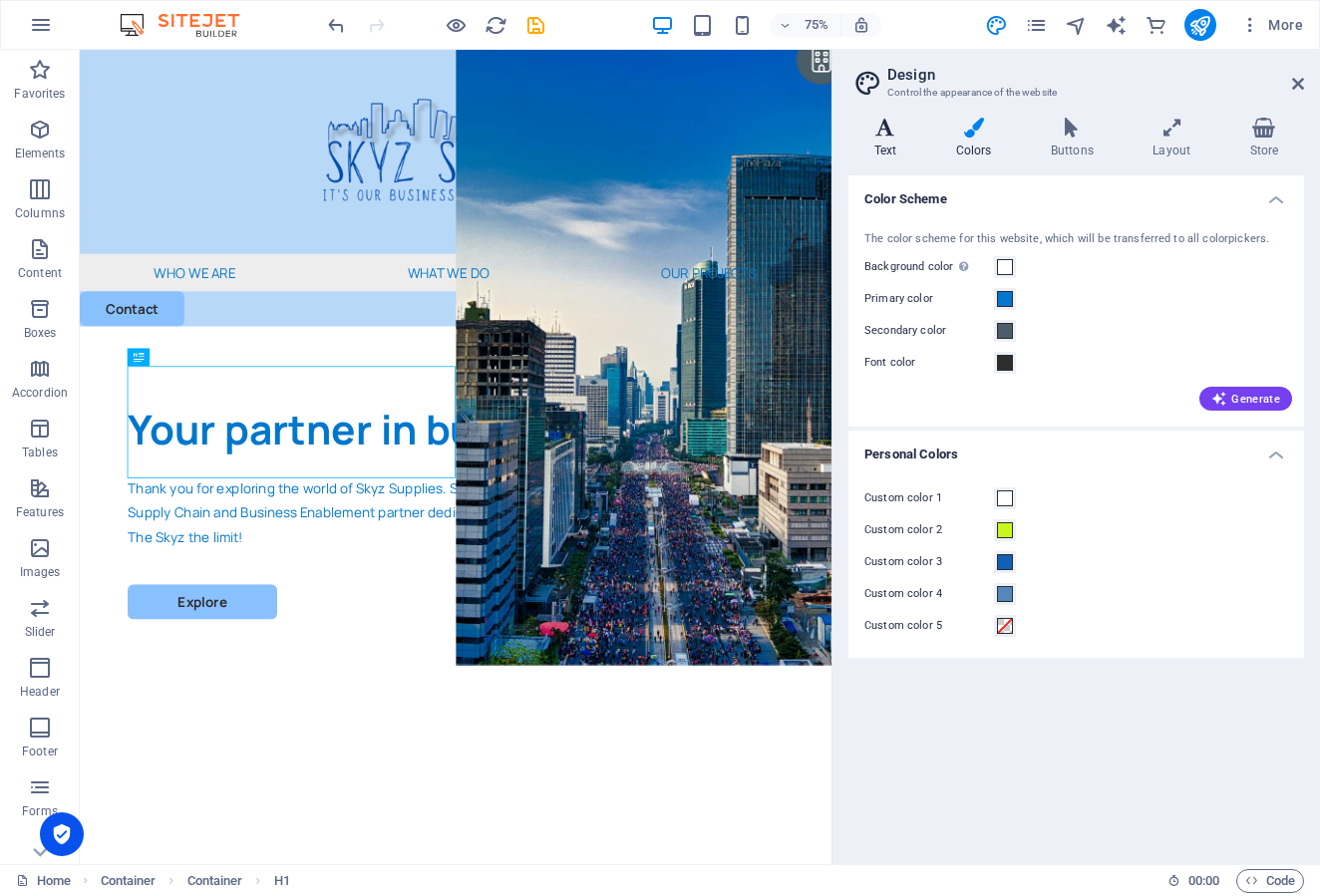 click at bounding box center (885, 128) 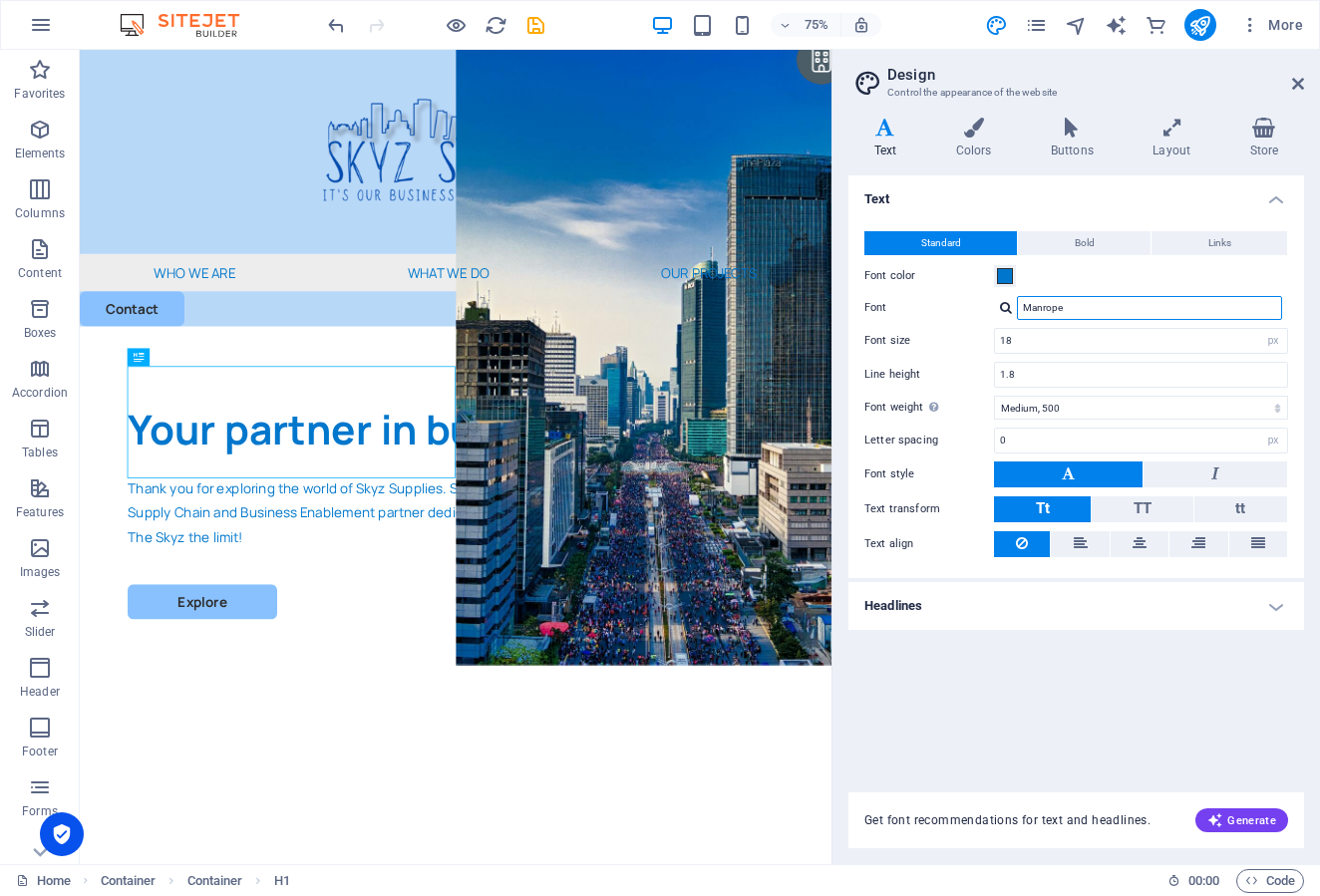 drag, startPoint x: 1078, startPoint y: 304, endPoint x: 1018, endPoint y: 304, distance: 60 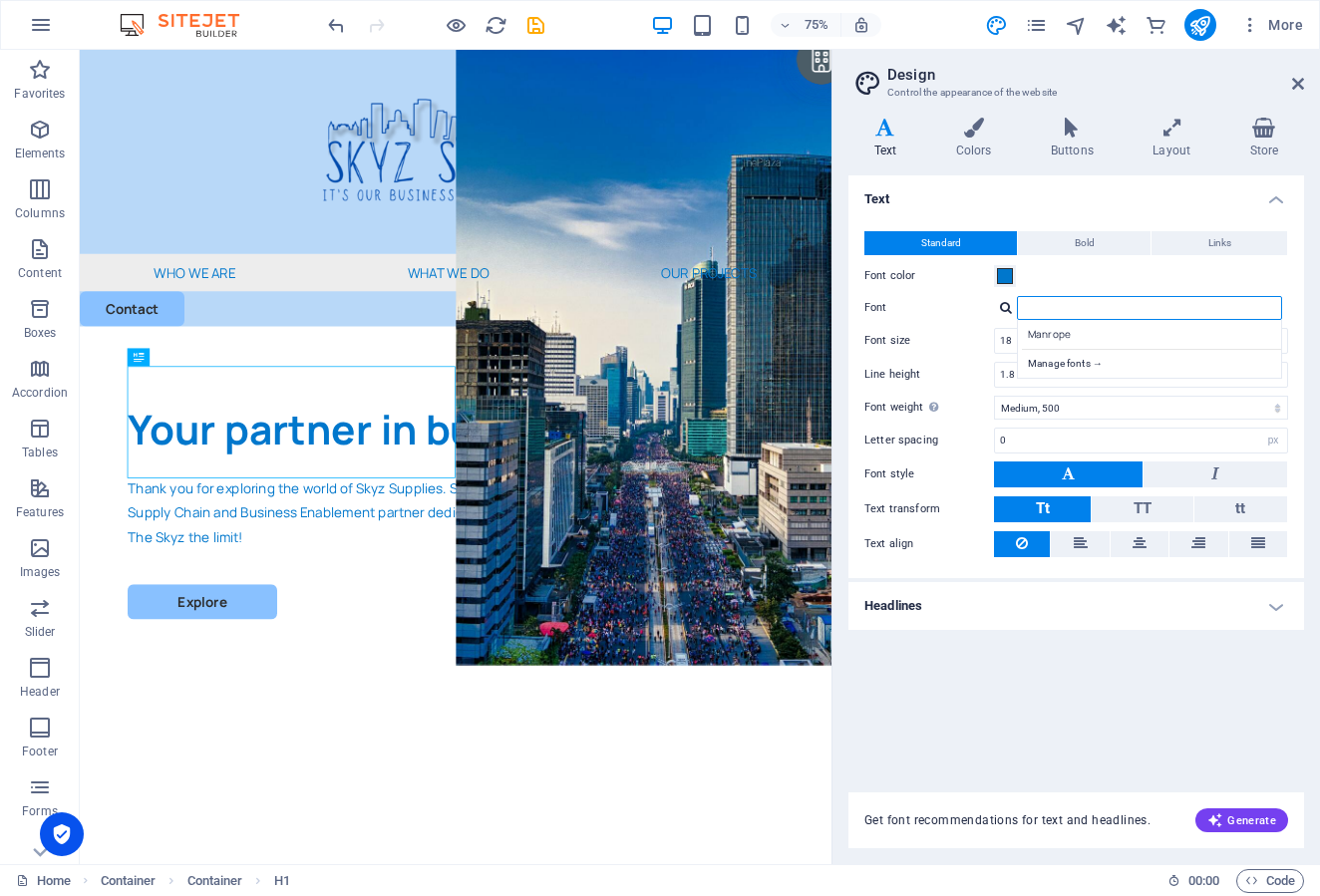 paste on "[PERSON_NAME]" 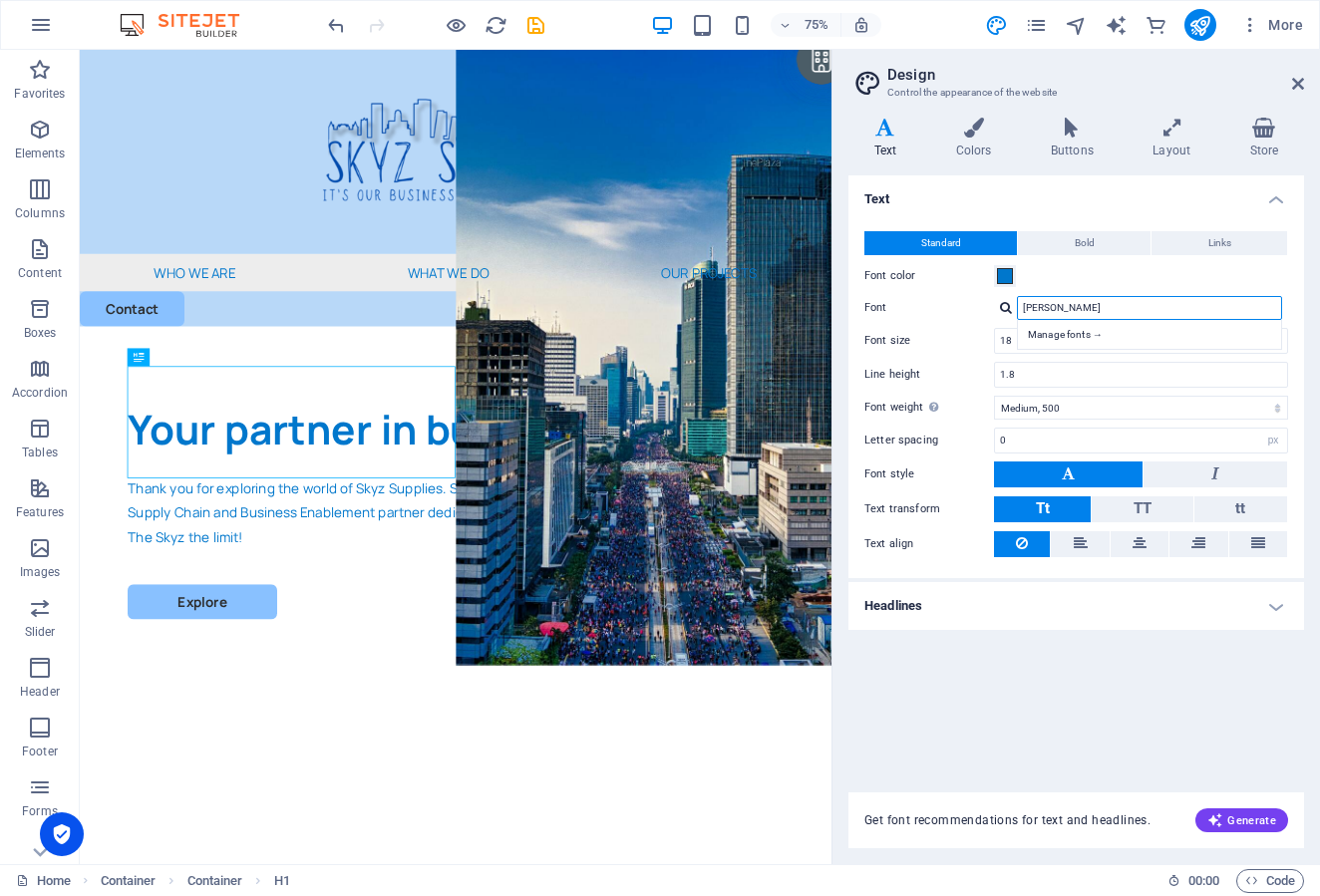 type on "[PERSON_NAME]" 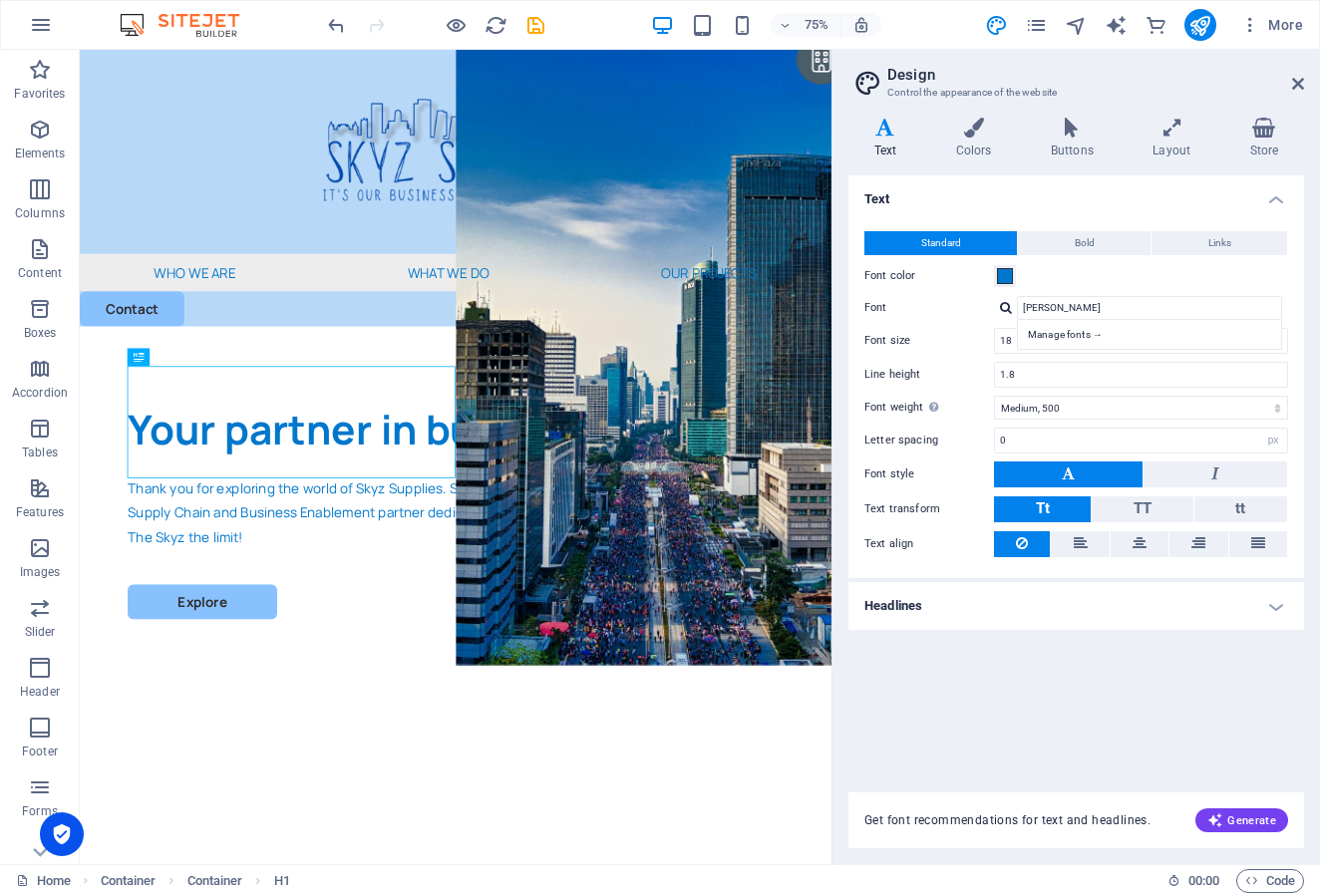click on "Font color" at bounding box center [1076, 276] 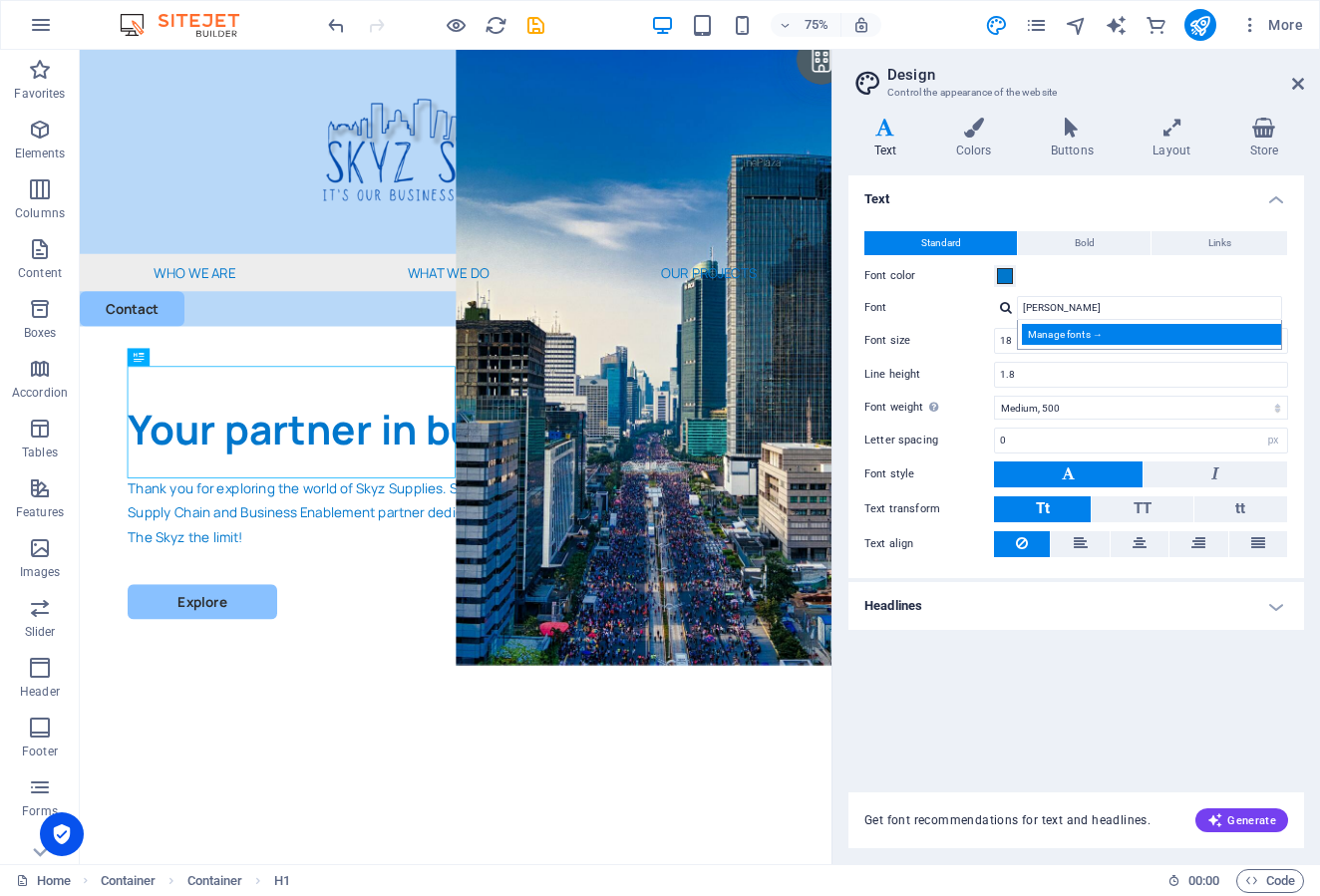 click on "Manage fonts →" at bounding box center [1154, 334] 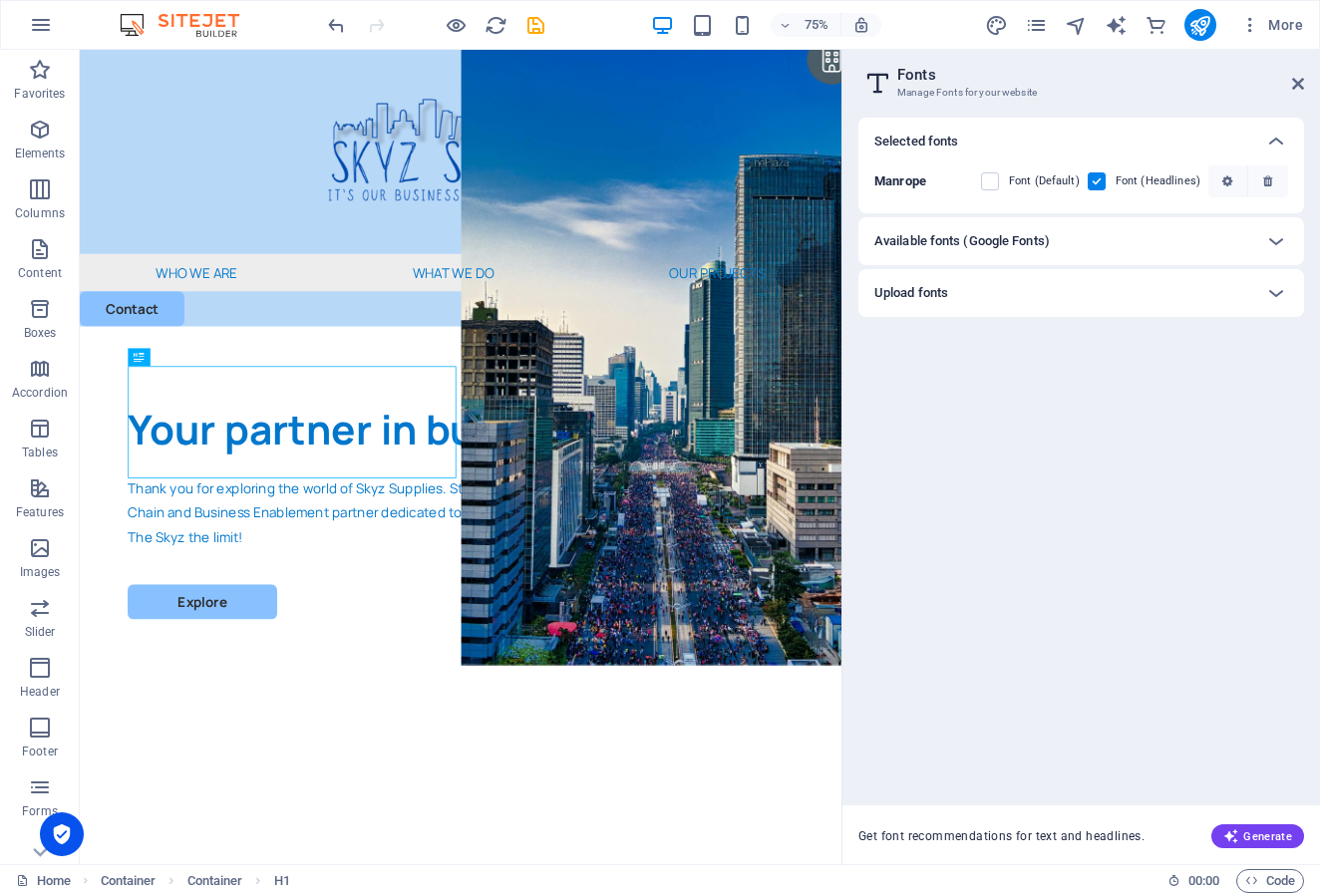 click on "Selected fonts Manrope Font (Default) Font (Headlines) Available fonts (Google Fonts) Search Category All categories serif display monospace sans-serif handwriting Sort by Name Category Popularity Font weights All font weights 100 100italic 200 200italic 300 300italic 500 500italic 600 600italic 700 700italic 800 800italic 900 900italic italic regular Roboto 9   styles The quick brown fox jumps over the lazy dog. Copy text to all previews Open Sans 10   styles The quick brown fox jumps over the lazy dog. Copy text to all previews [PERSON_NAME] Sans JP 5   styles The quick brown fox jumps over the lazy dog. Copy text to all previews Montserrat 5   styles The quick brown fox jumps over the lazy dog. Copy text to all previews Inter 7   styles The quick brown fox jumps over the lazy dog. Copy text to all previews Poppins 3   styles The quick brown fox jumps over the lazy dog. Copy text to all previews Lato 2   styles The quick brown fox jumps over the lazy dog. Copy text to all previews Material Icons 1   styles 7   6   5" at bounding box center [1081, 453] 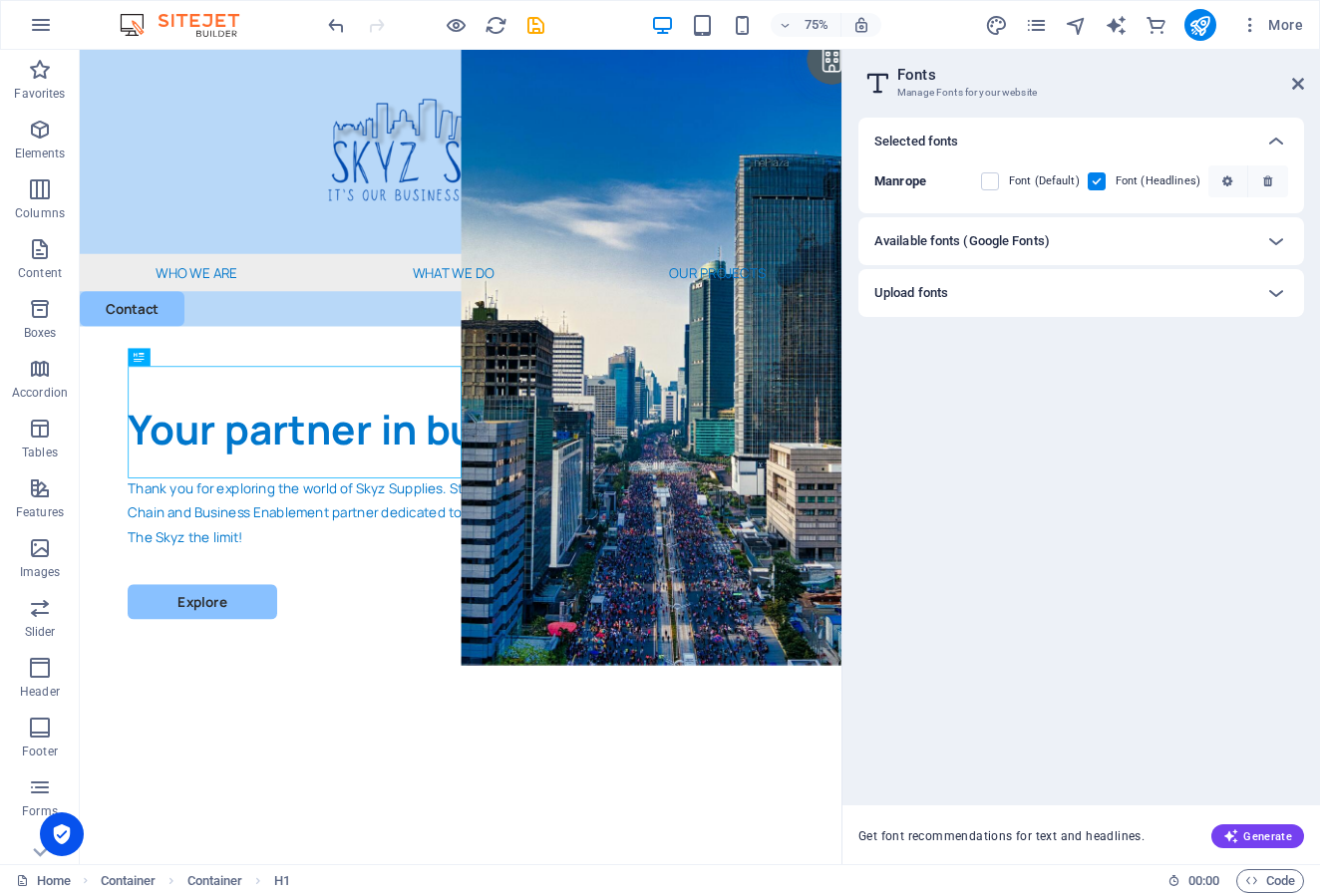 click on "Manrope" at bounding box center [900, 180] 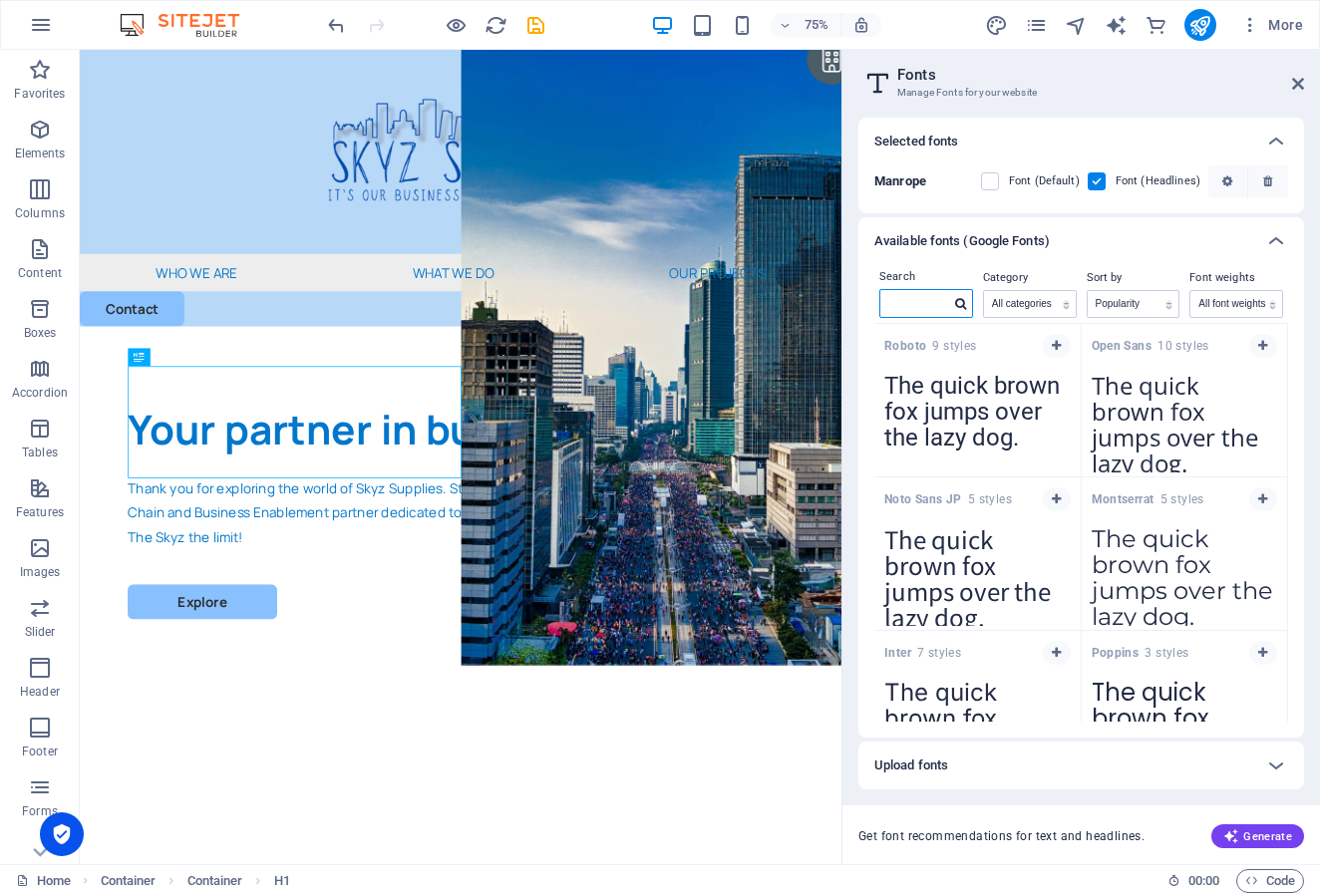 click at bounding box center [915, 303] 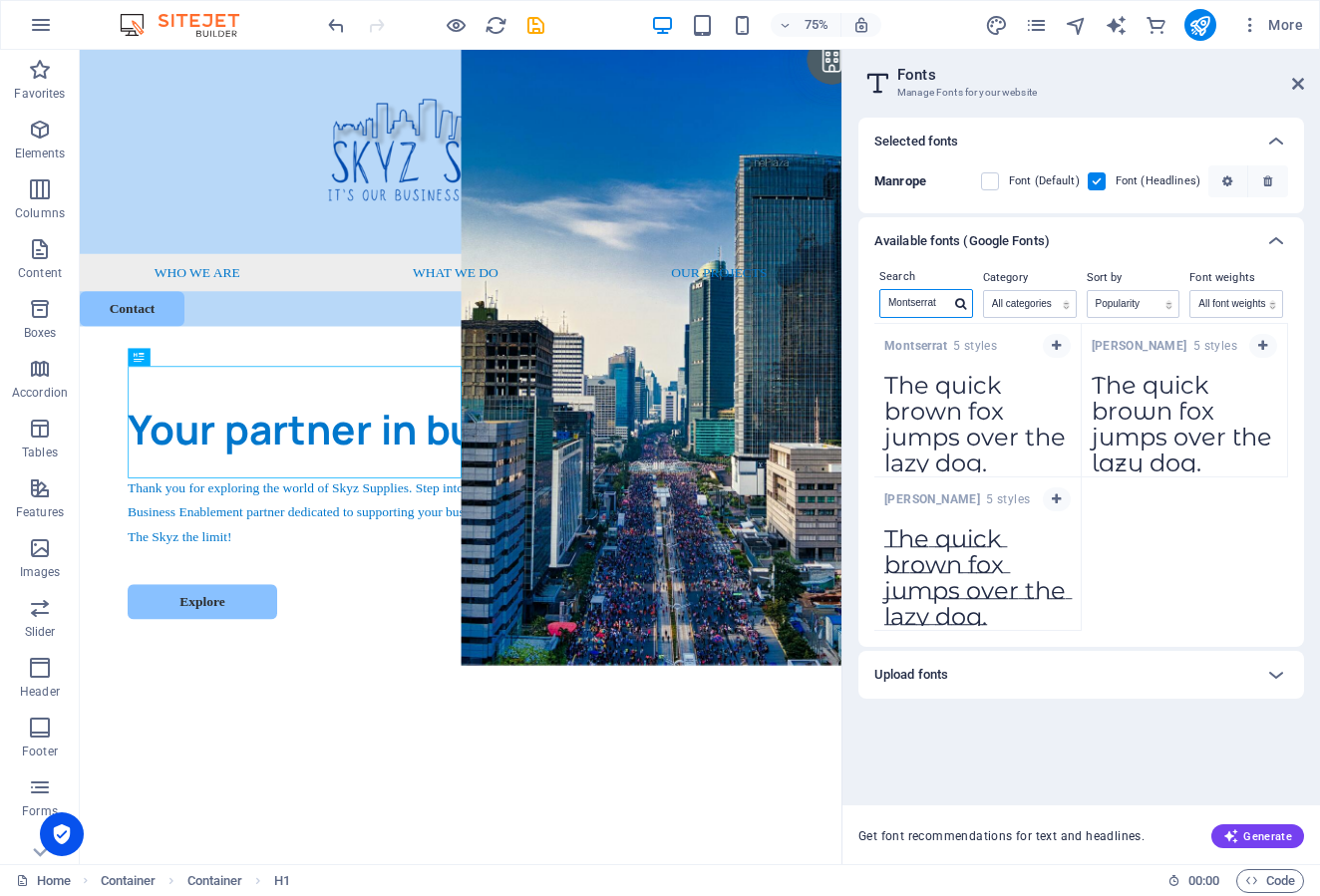 type on "Montserrat" 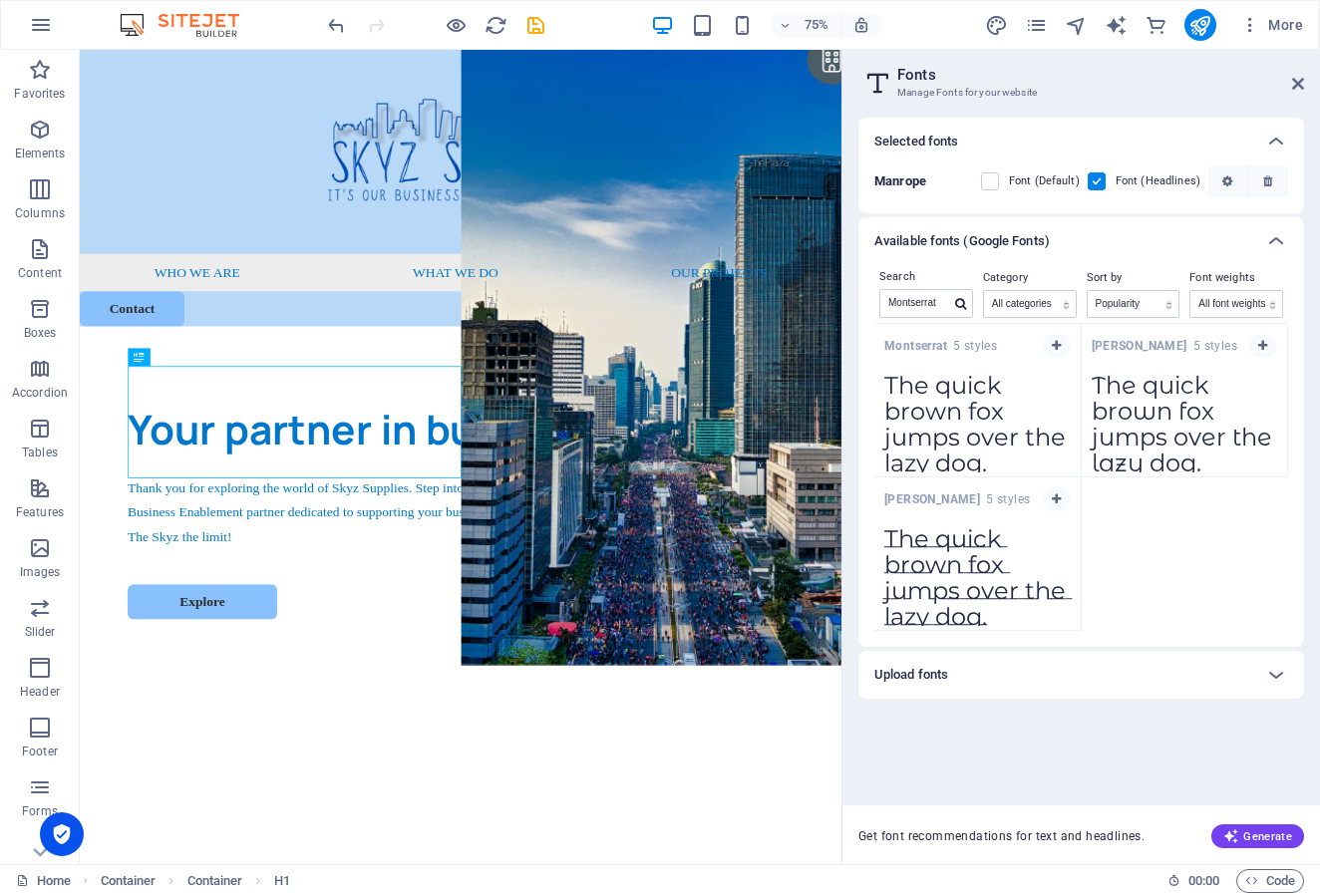 click on "The quick brown fox jumps over the lazy dog." at bounding box center [977, 418] 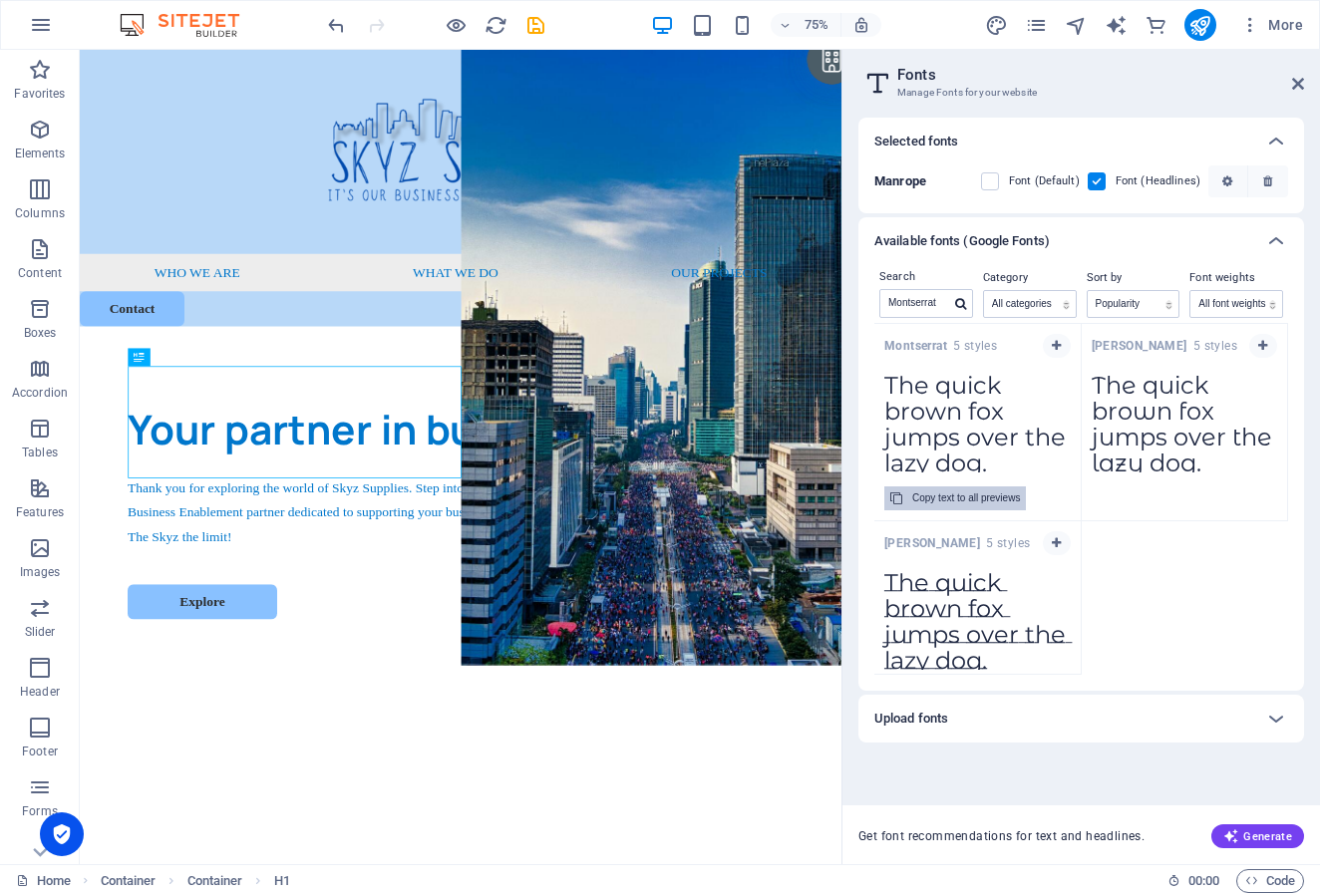 click on "Copy text to all previews" at bounding box center (966, 498) 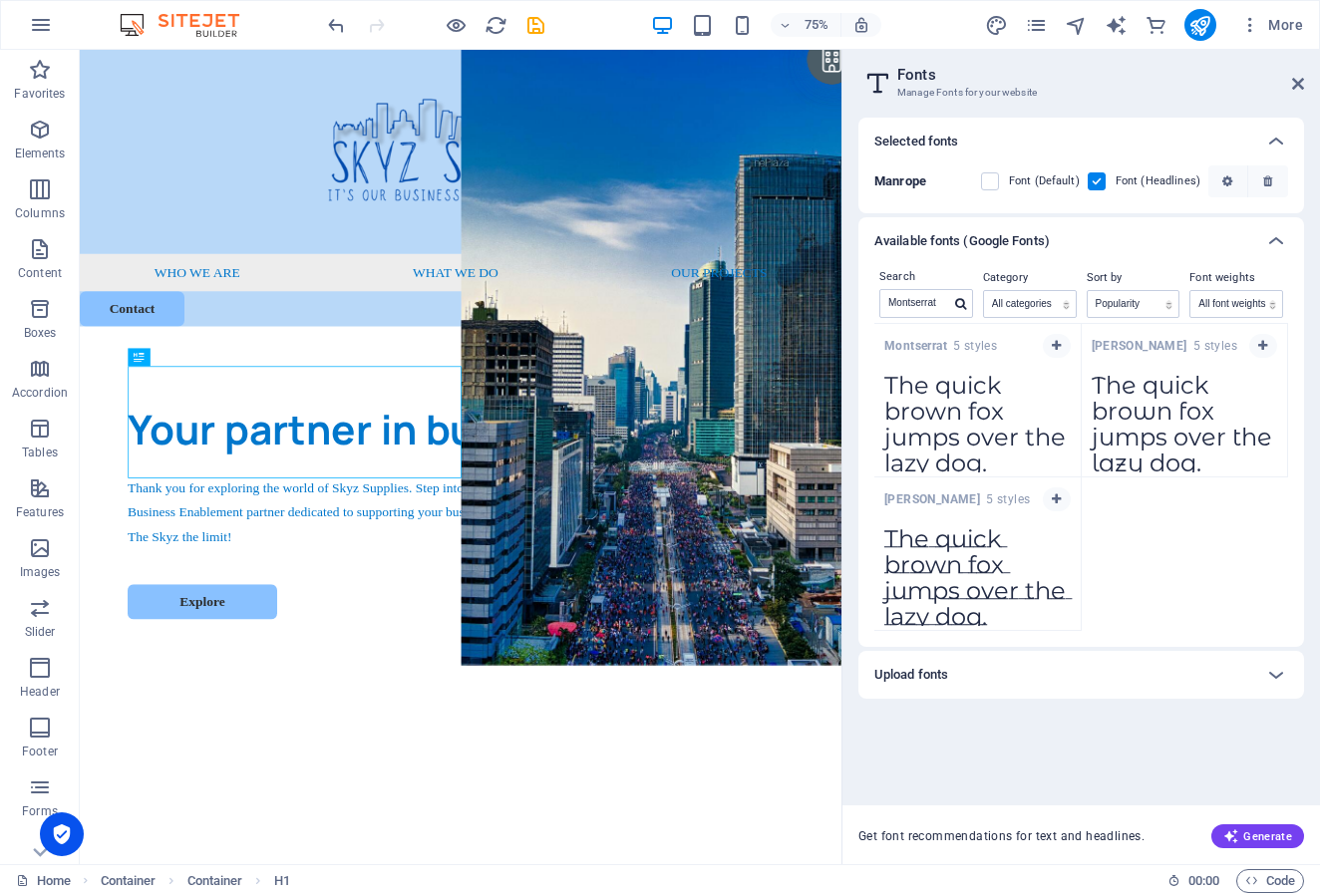 click on "The quick brown fox jumps over the lazy dog." at bounding box center (977, 418) 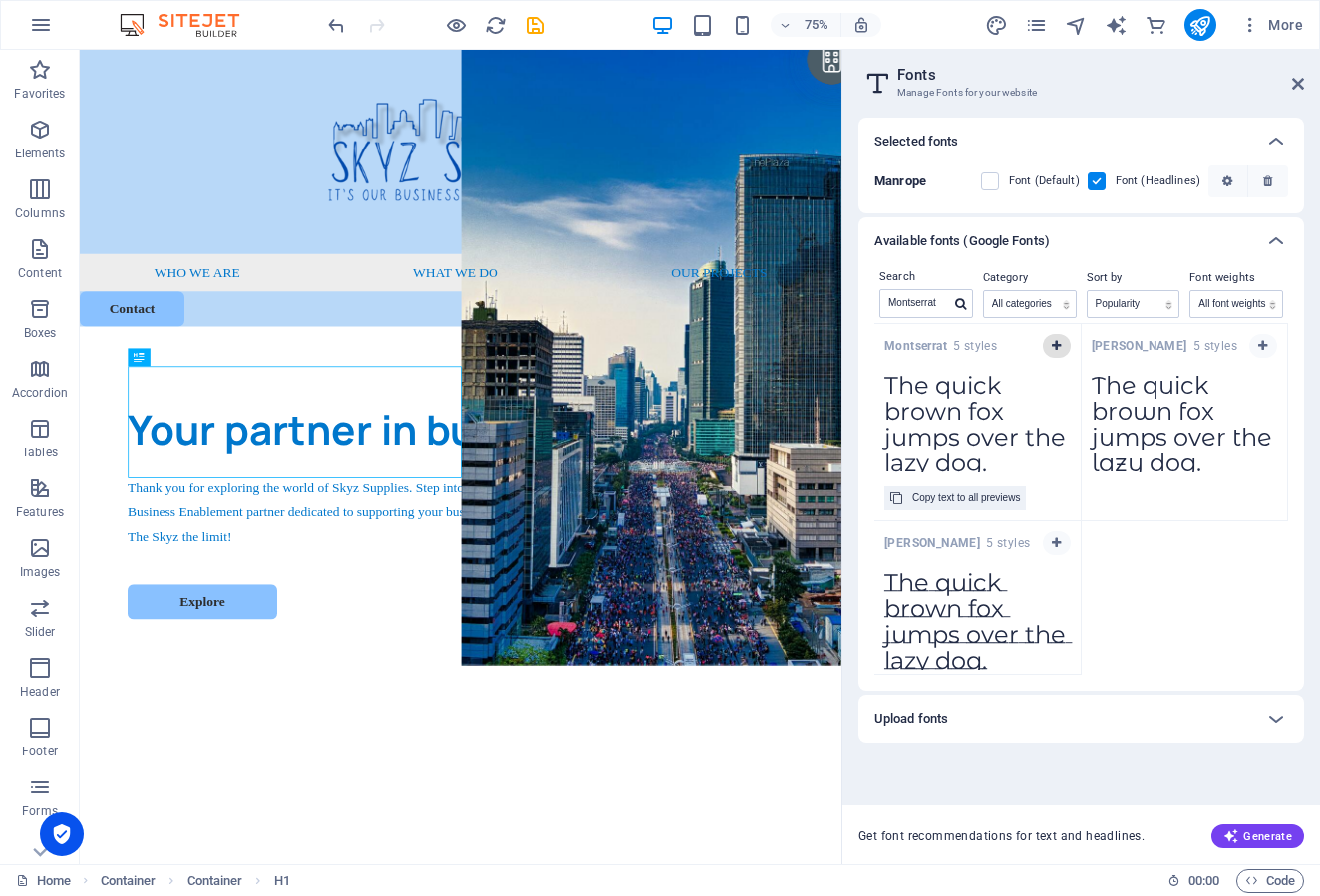 click at bounding box center (1056, 346) 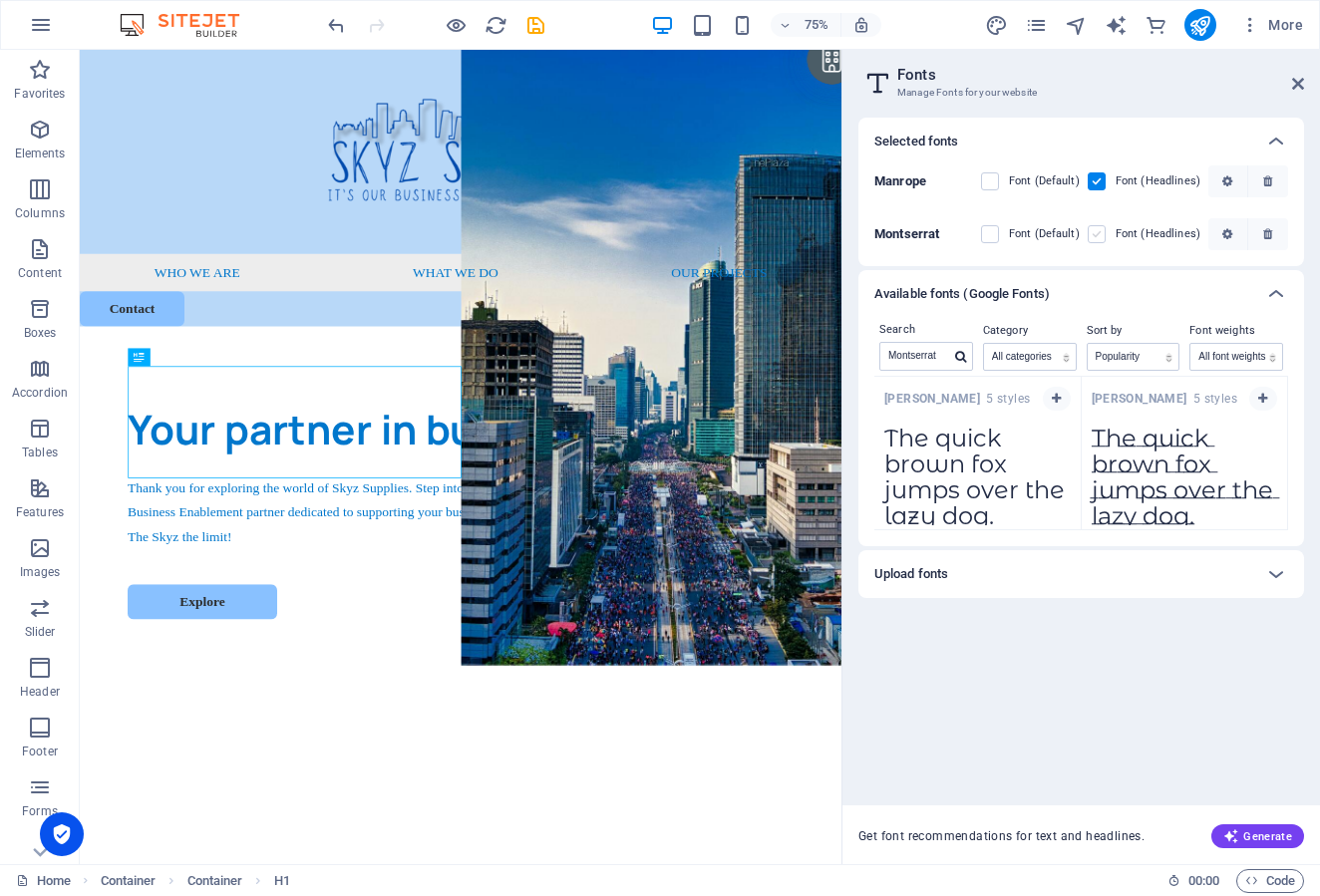 click at bounding box center [1097, 234] 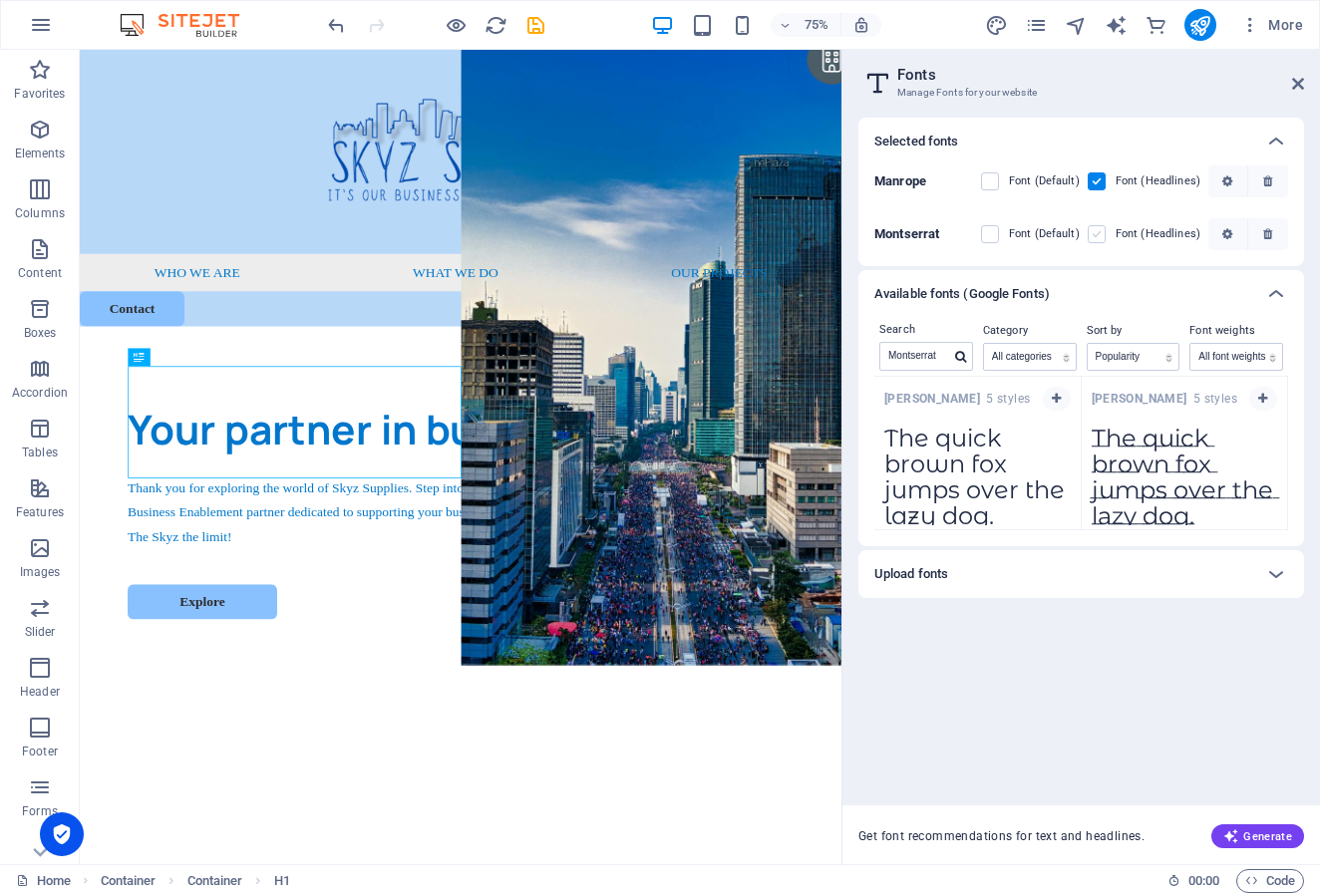 click at bounding box center (0, 0) 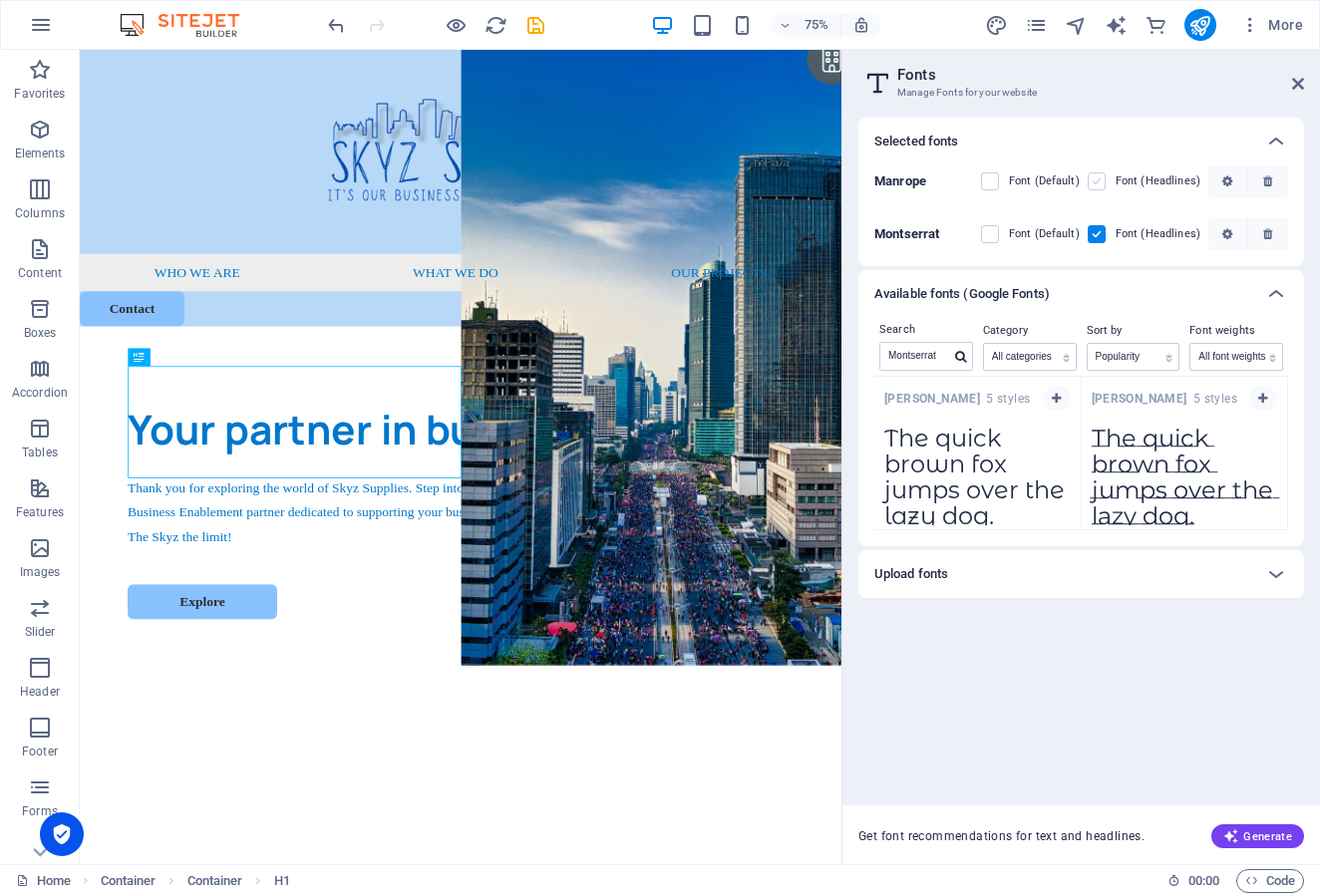click at bounding box center (1097, 181) 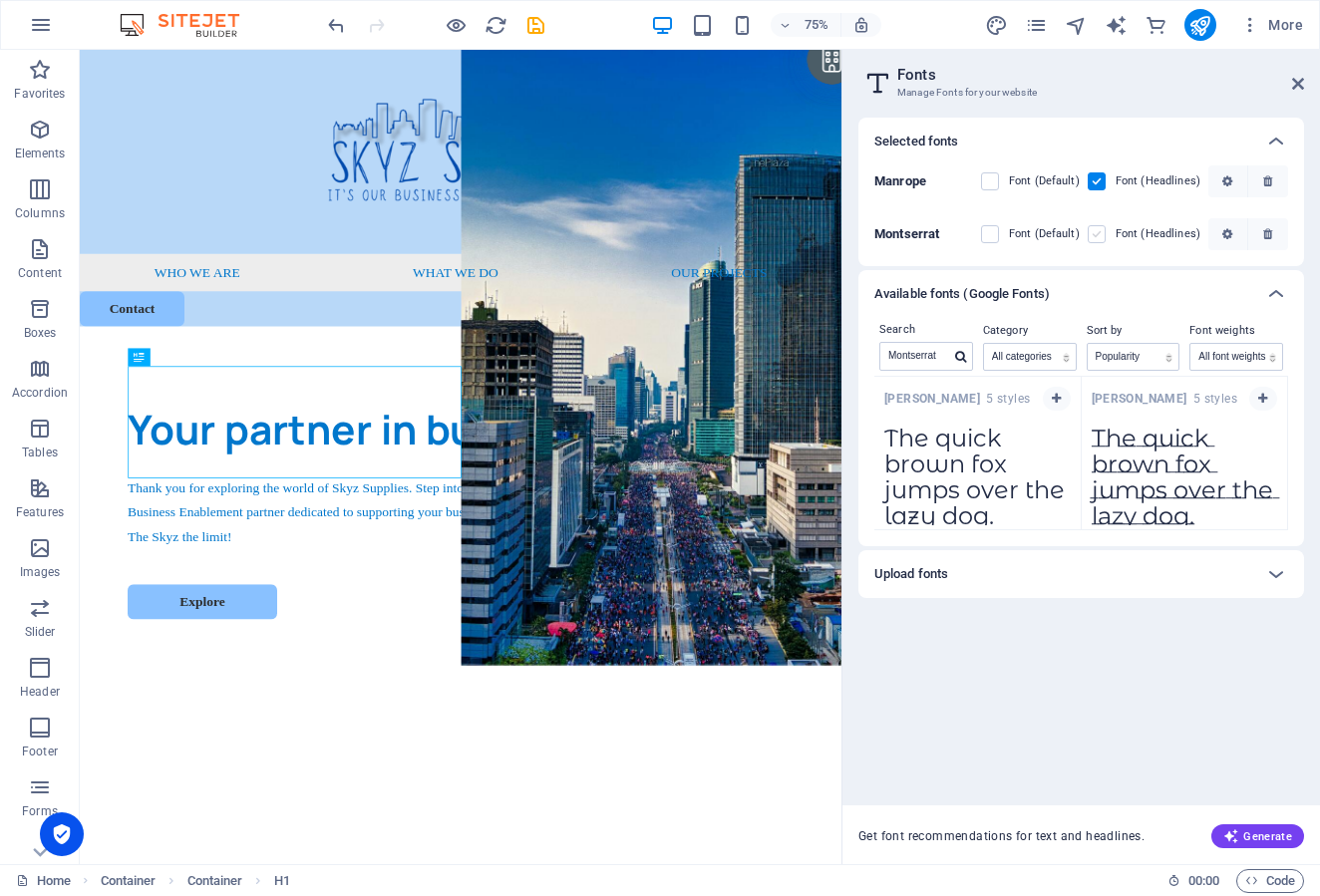 click at bounding box center [1097, 234] 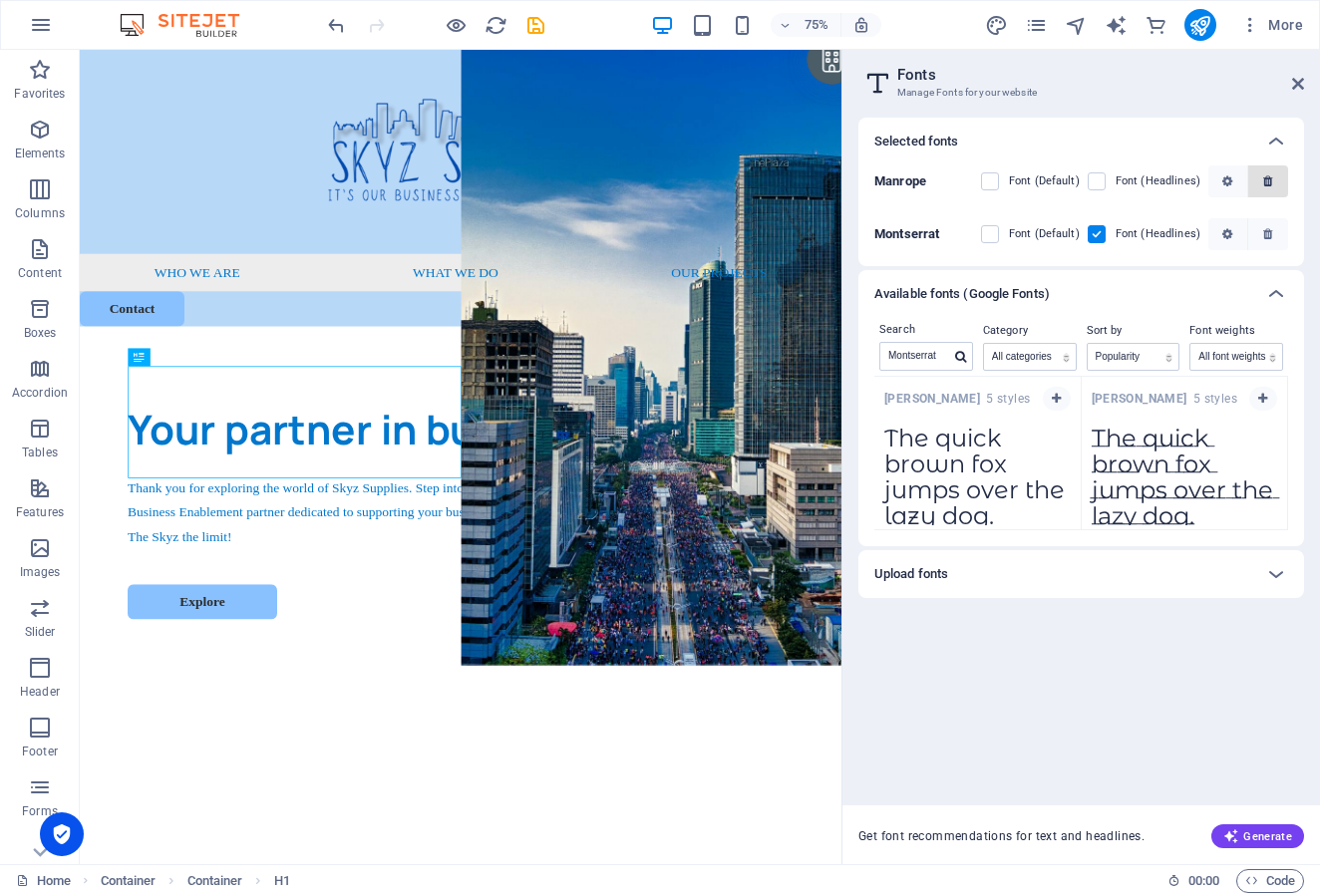 click at bounding box center [1267, 181] 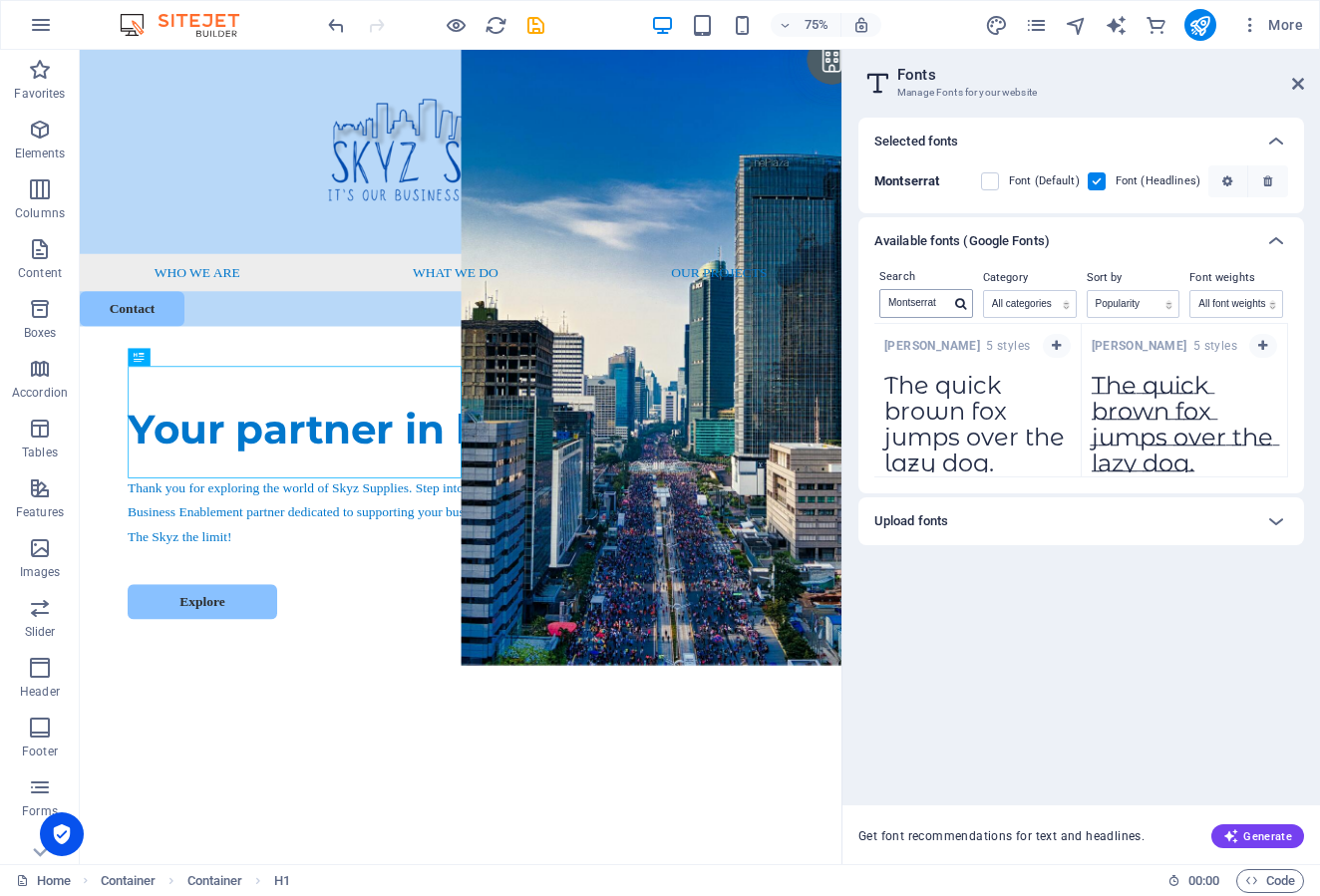 click at bounding box center (961, 304) 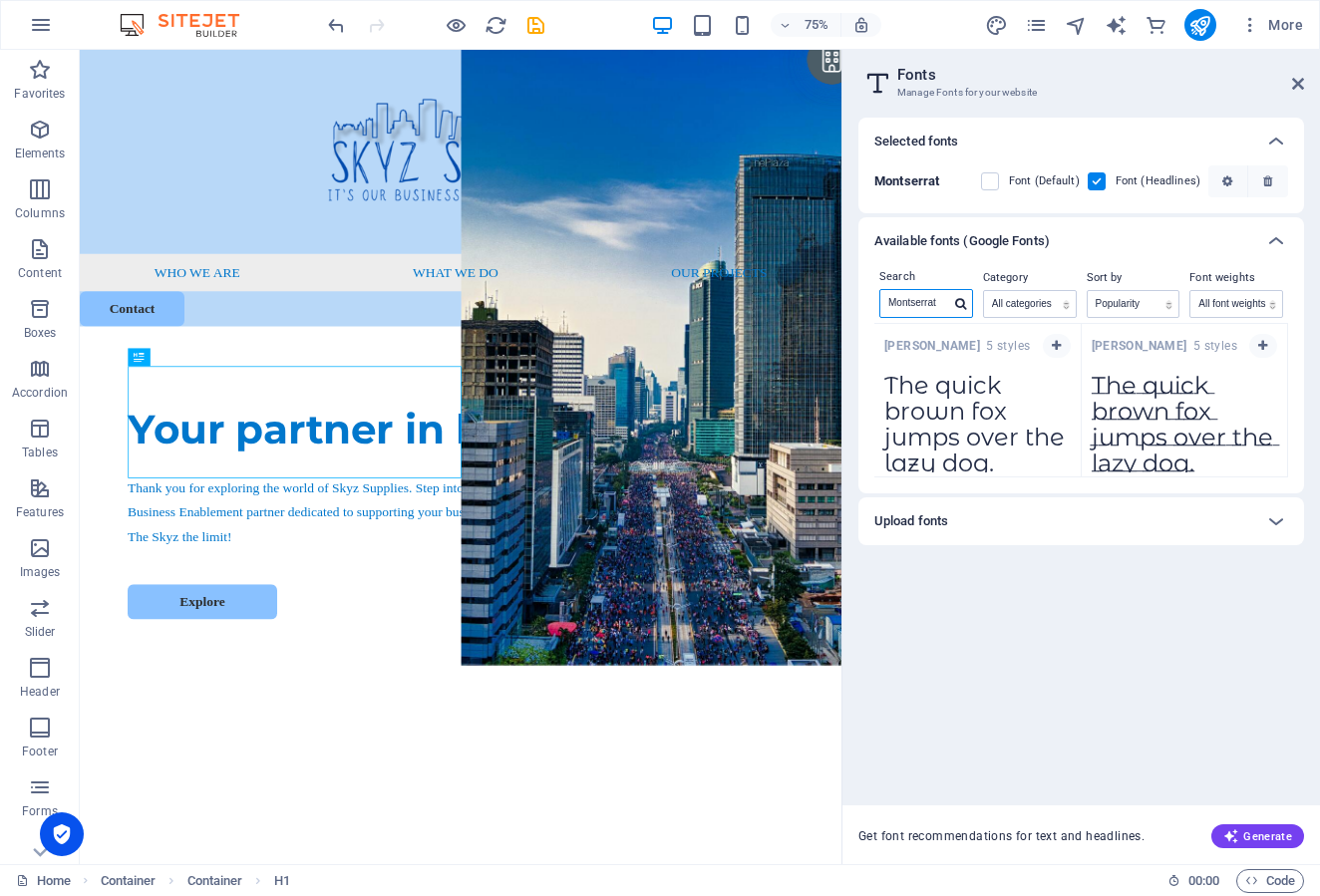 drag, startPoint x: 940, startPoint y: 303, endPoint x: 882, endPoint y: 303, distance: 58 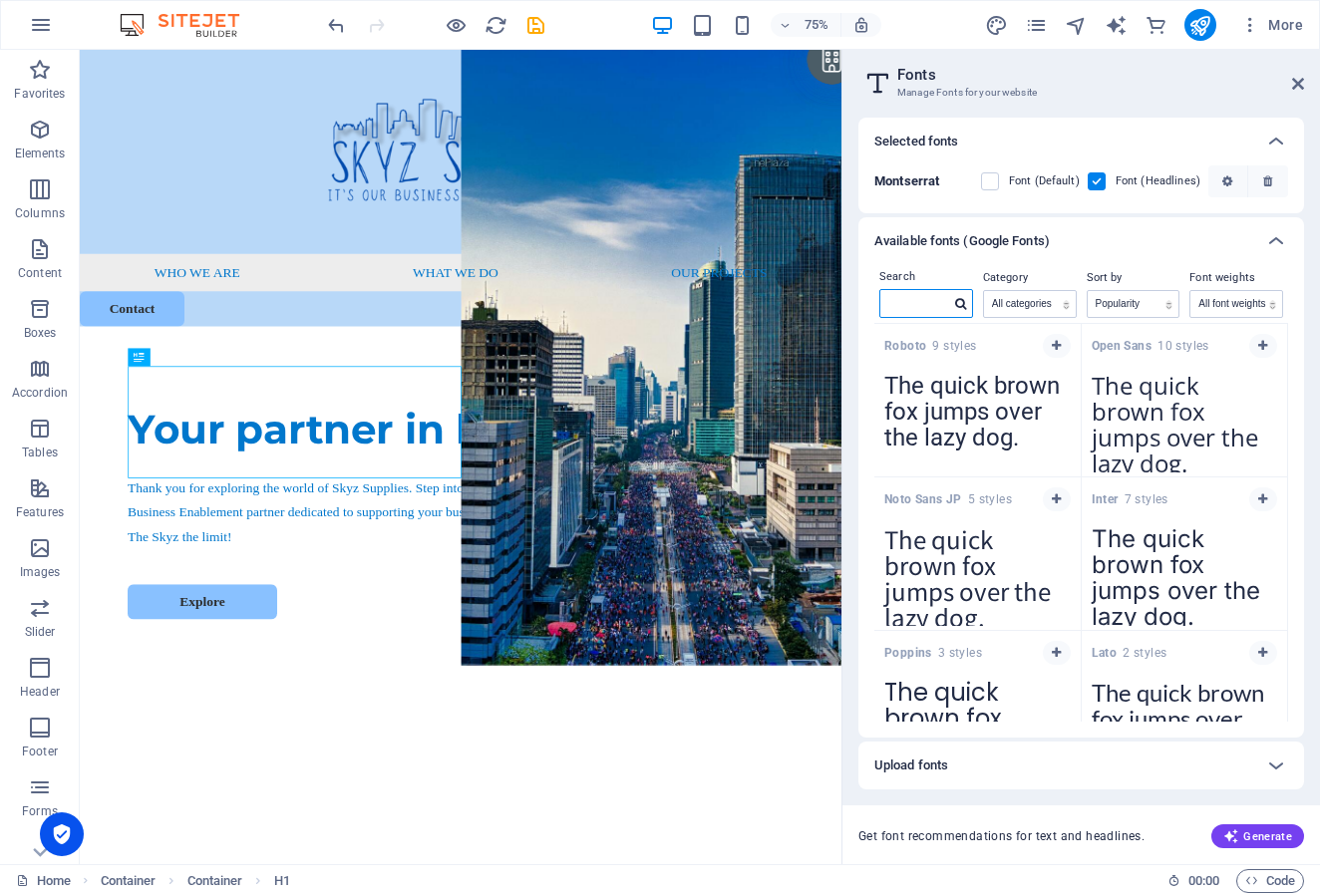 paste on "Open Sans Regular" 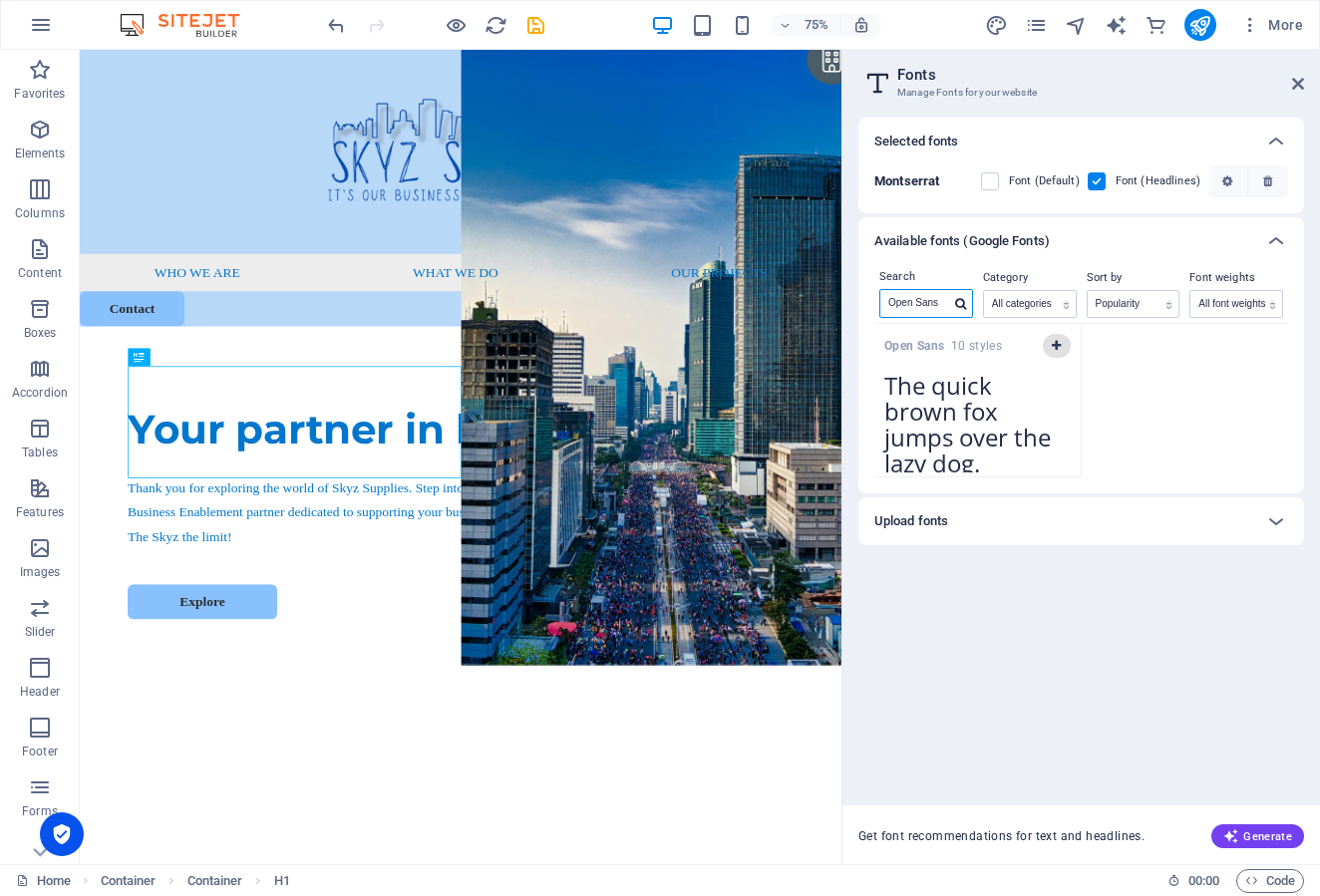 type on "Open Sans" 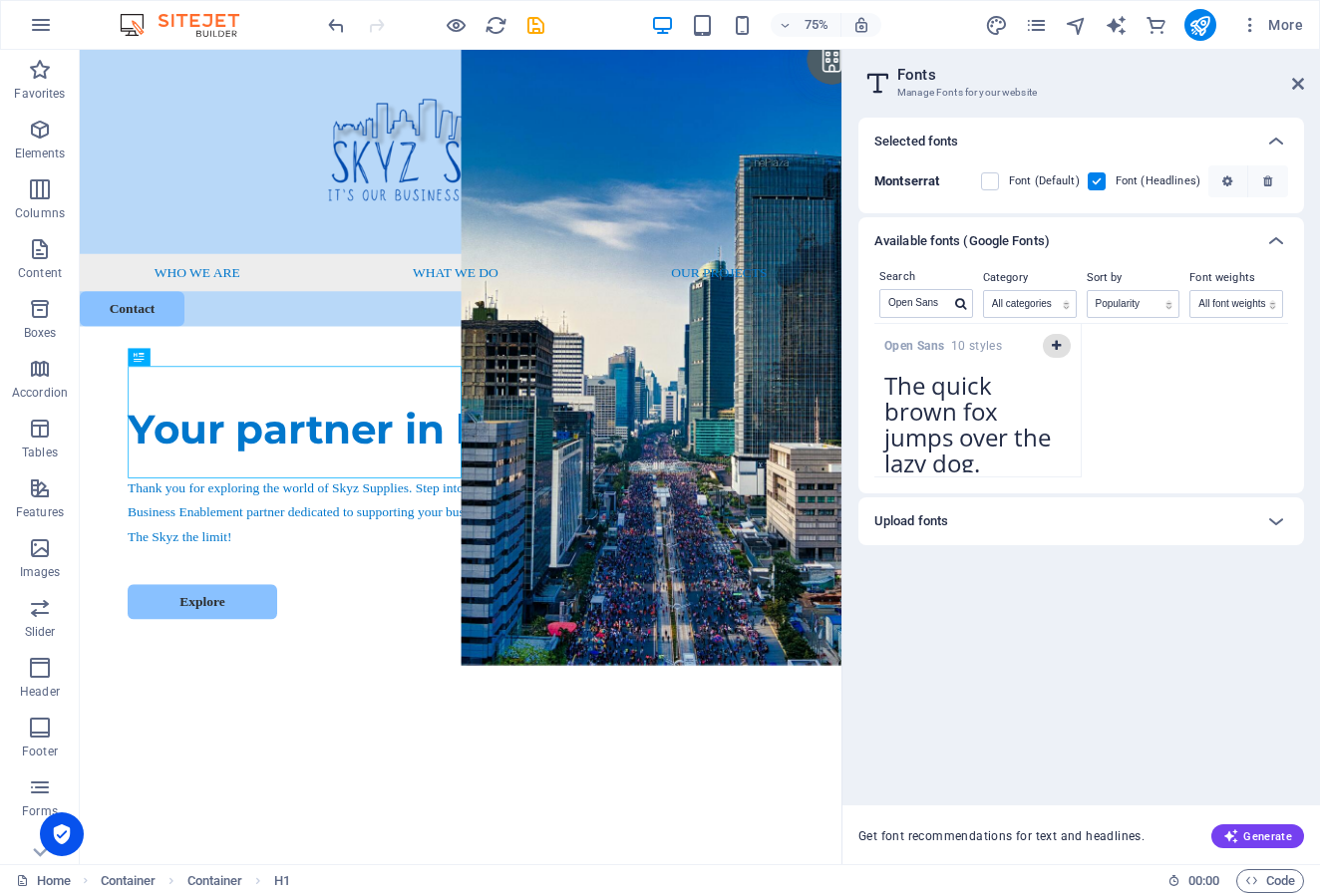 click at bounding box center (1056, 346) 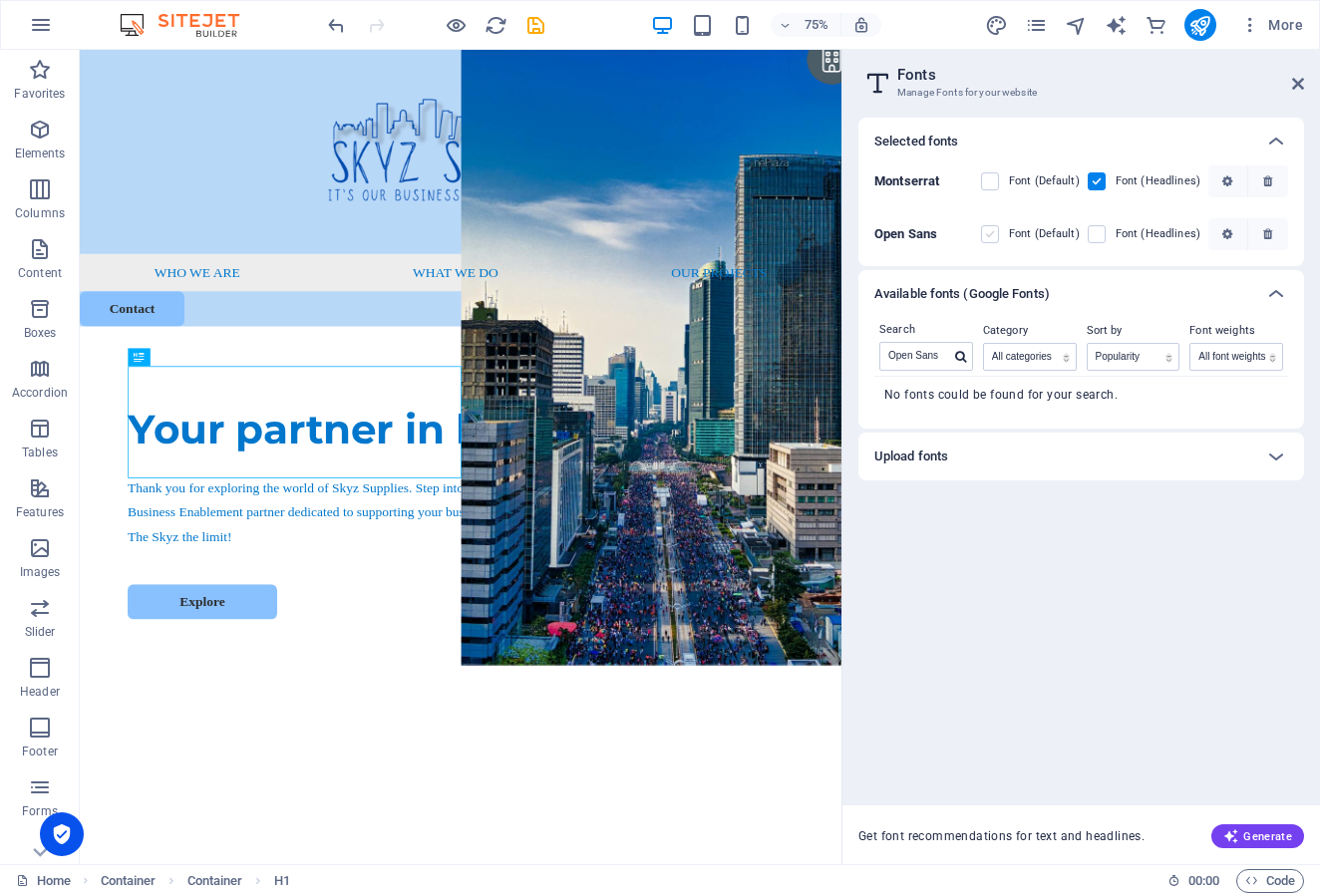 click at bounding box center [990, 234] 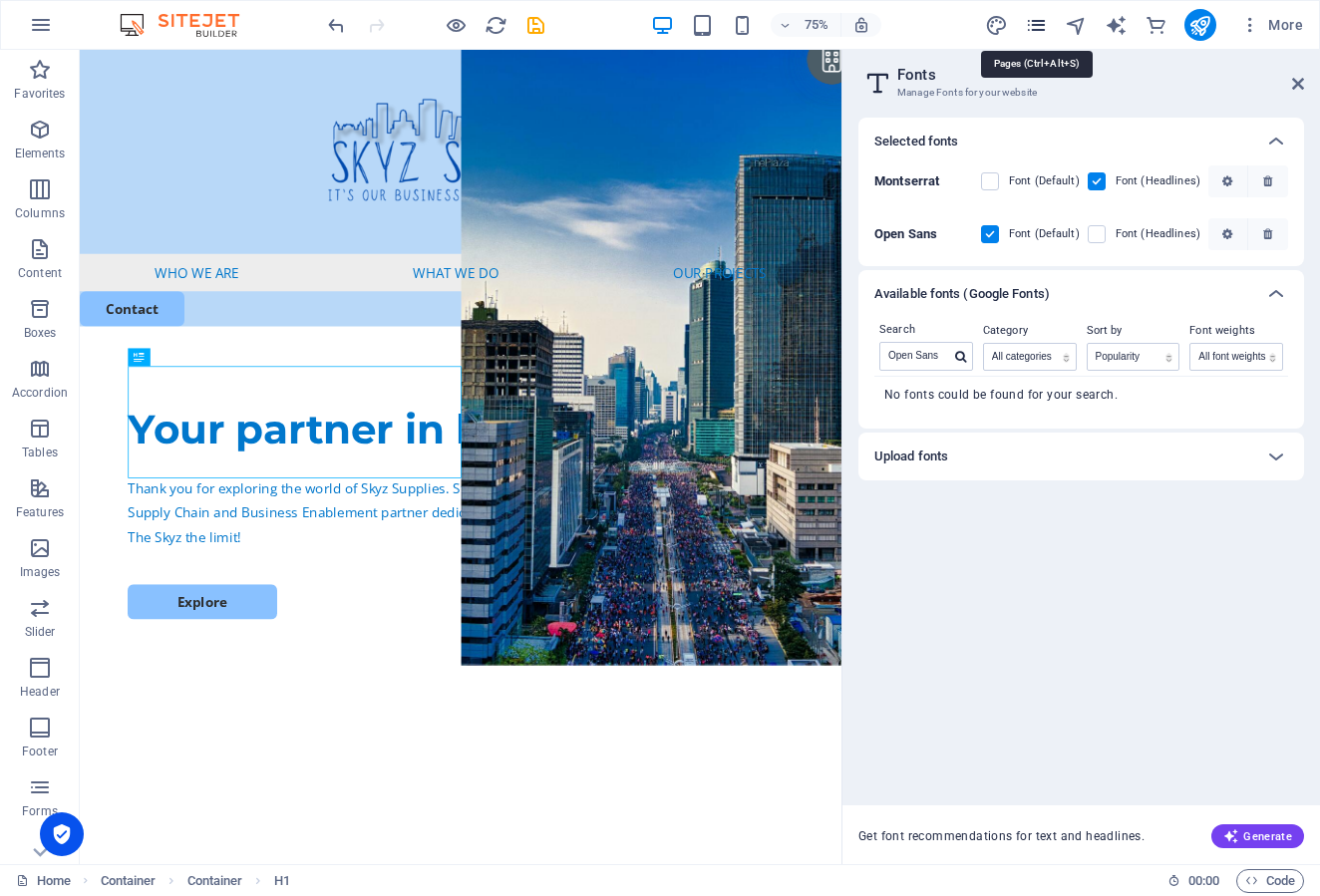 click at bounding box center [1036, 25] 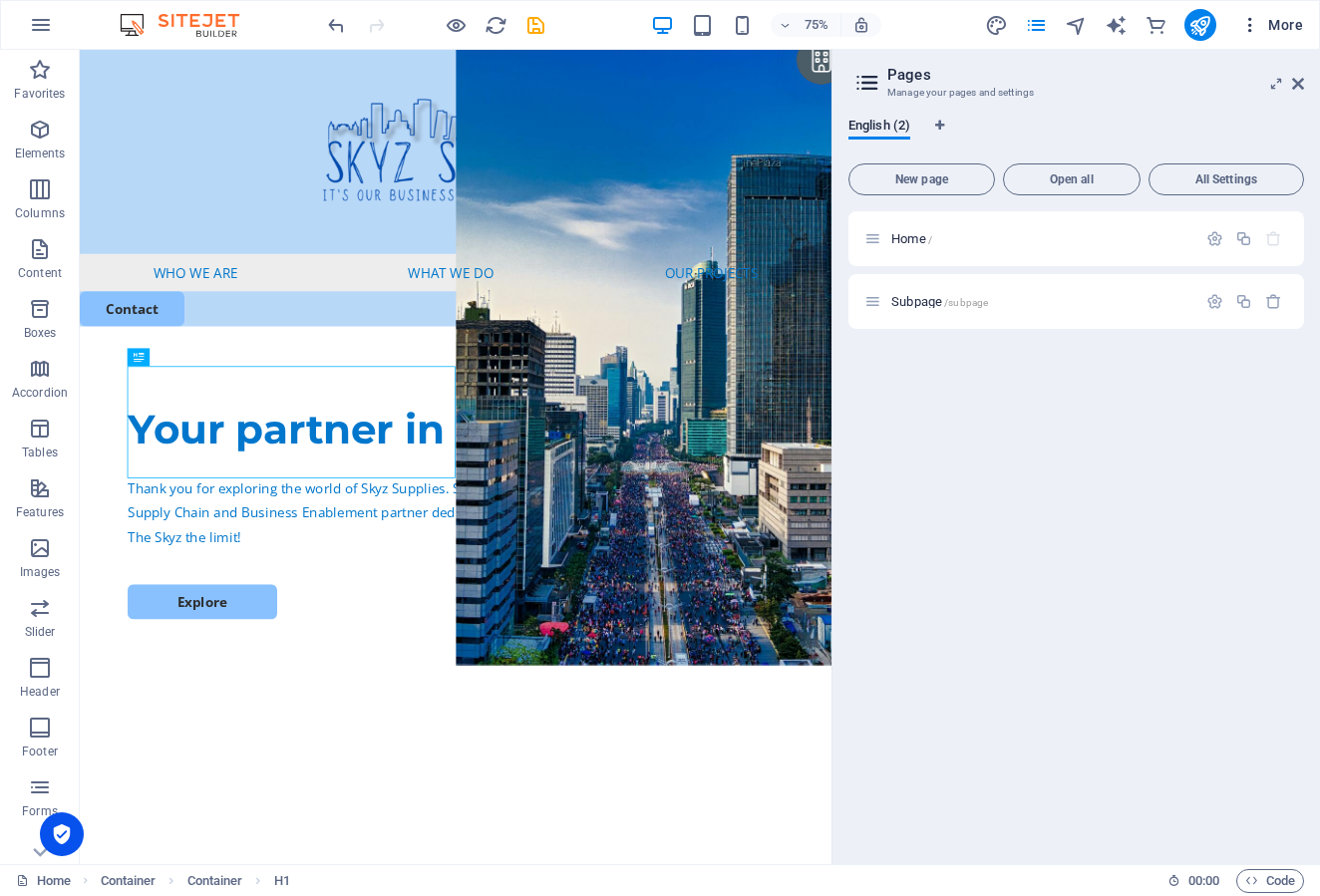 click at bounding box center [1250, 25] 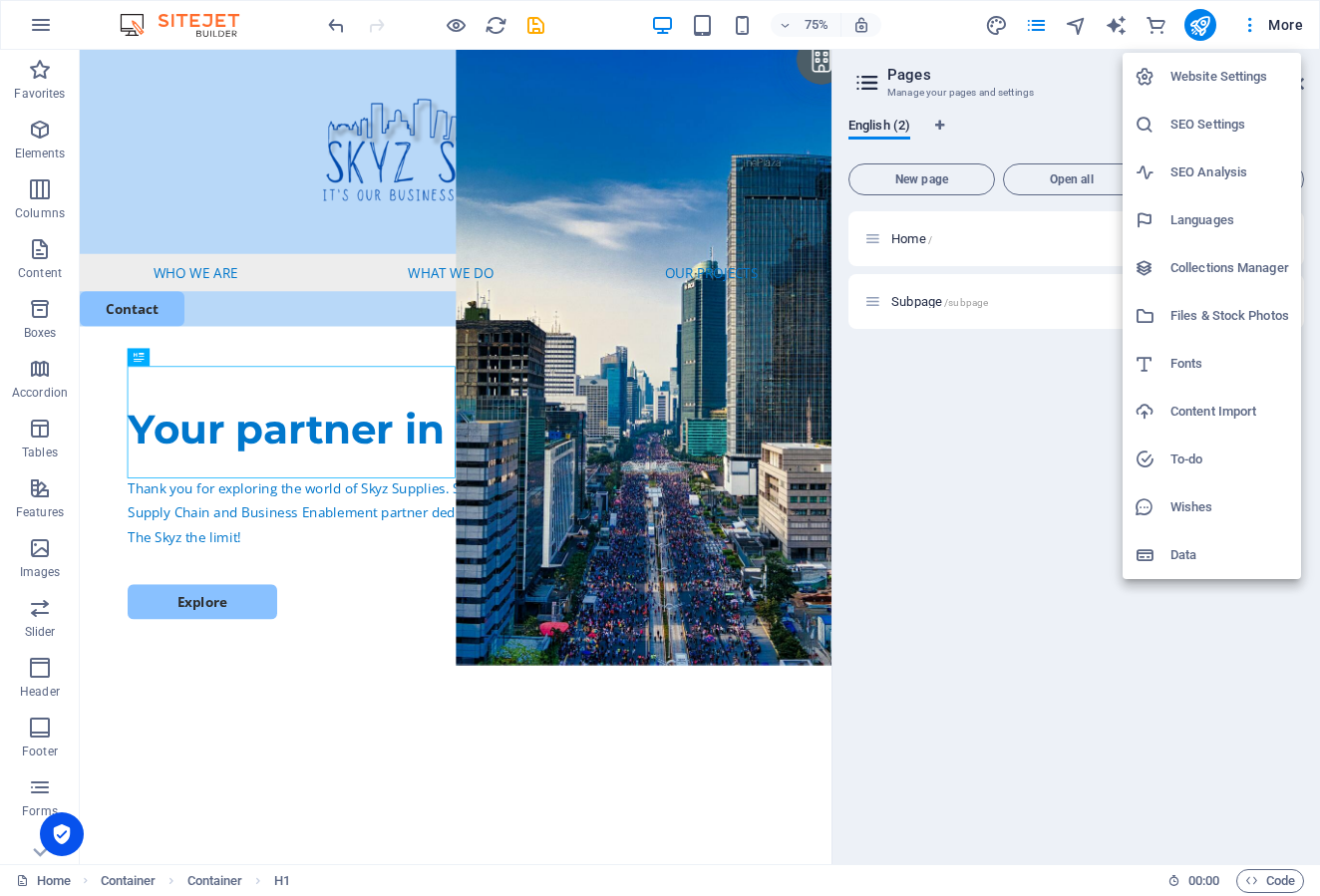 click on "Fonts" at bounding box center (1229, 364) 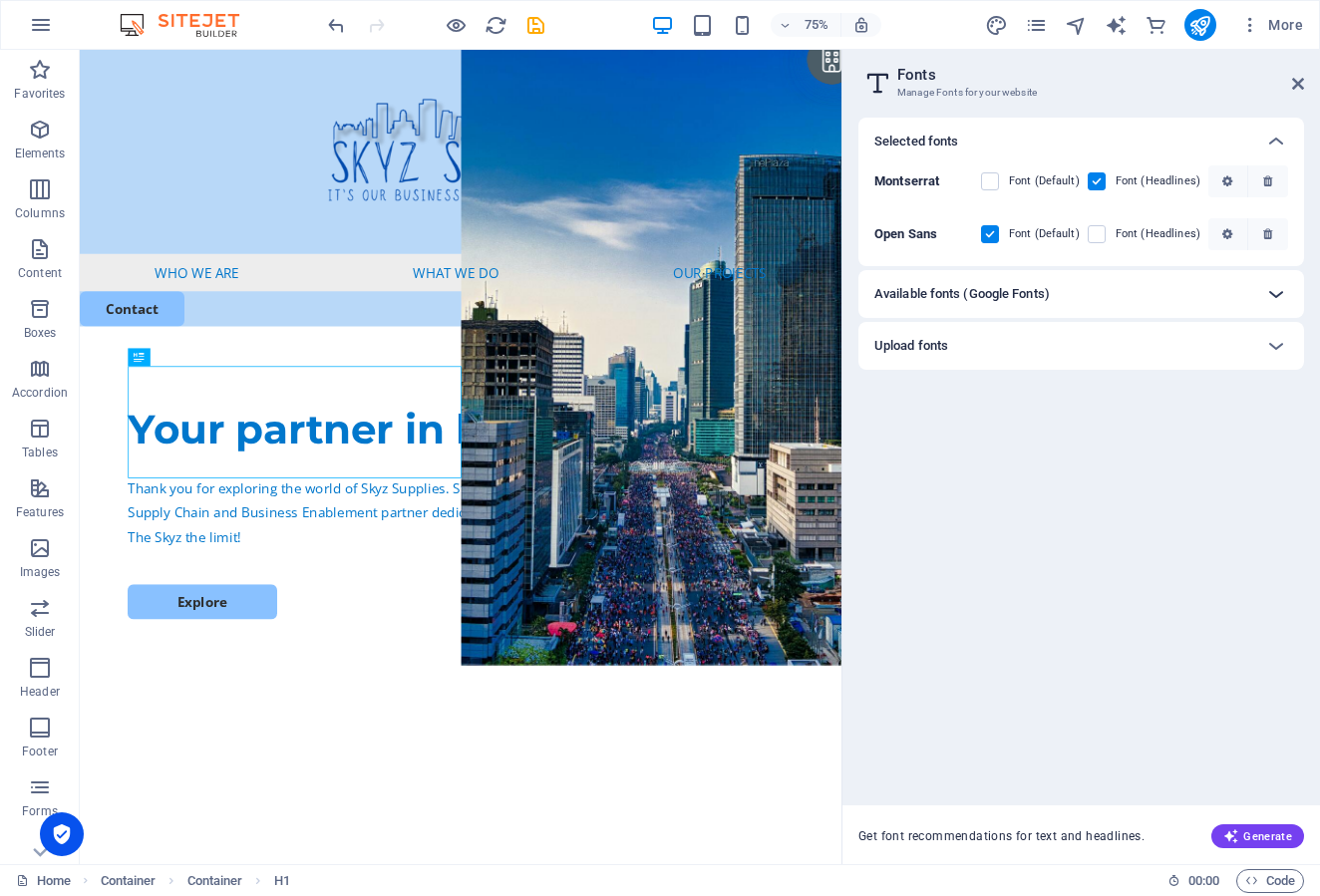 click at bounding box center [1276, 294] 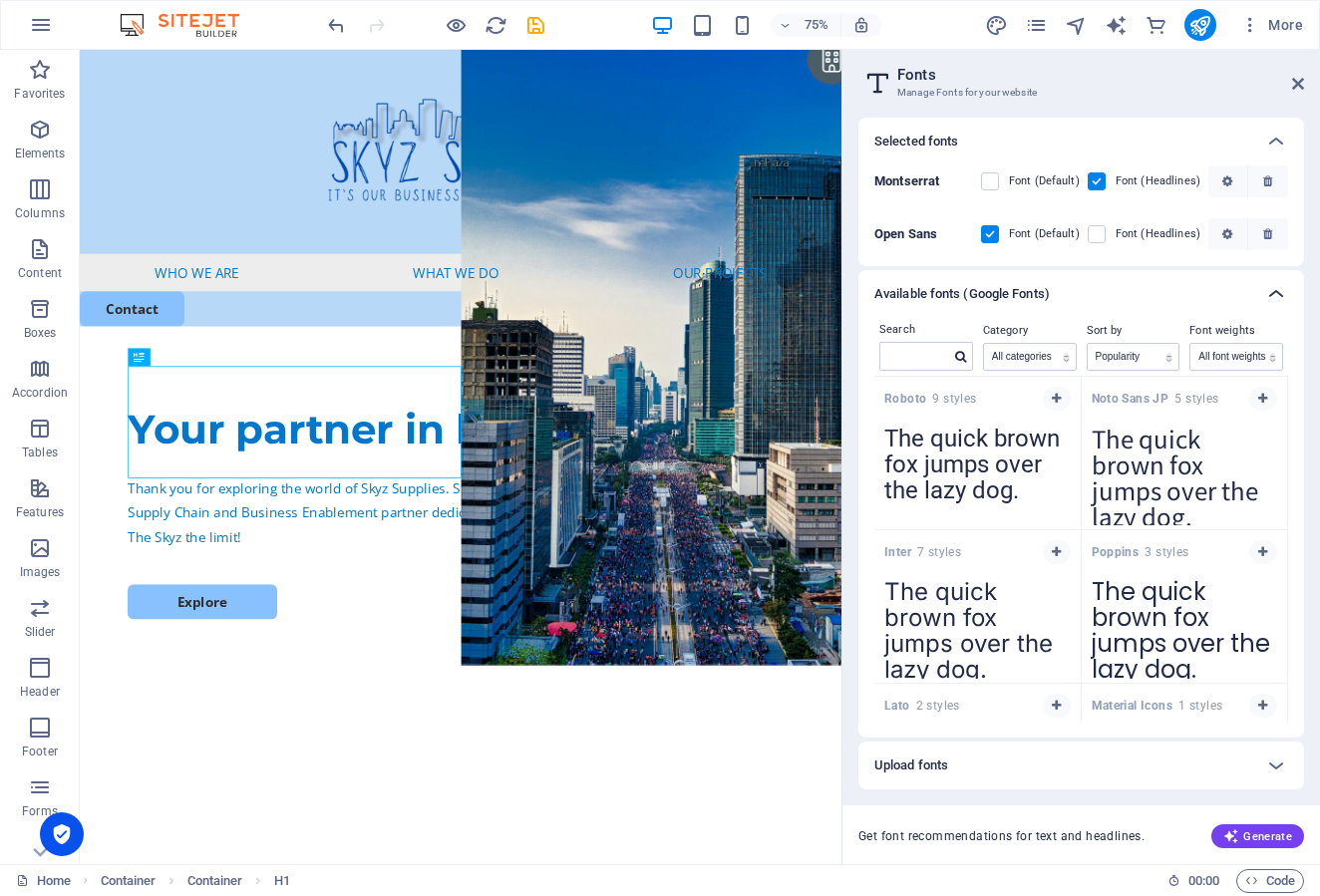 click at bounding box center [1276, 294] 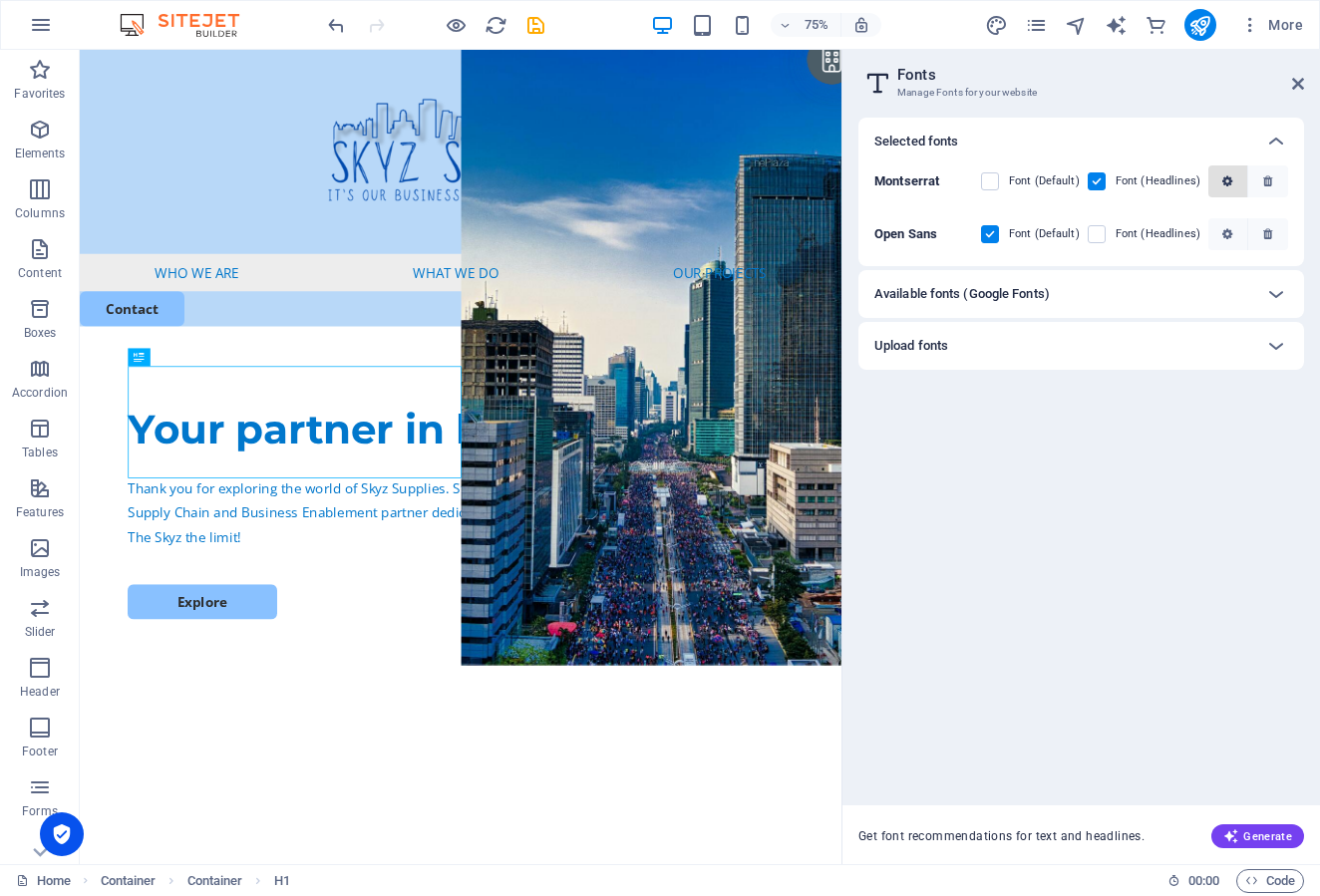 click at bounding box center [1227, 181] 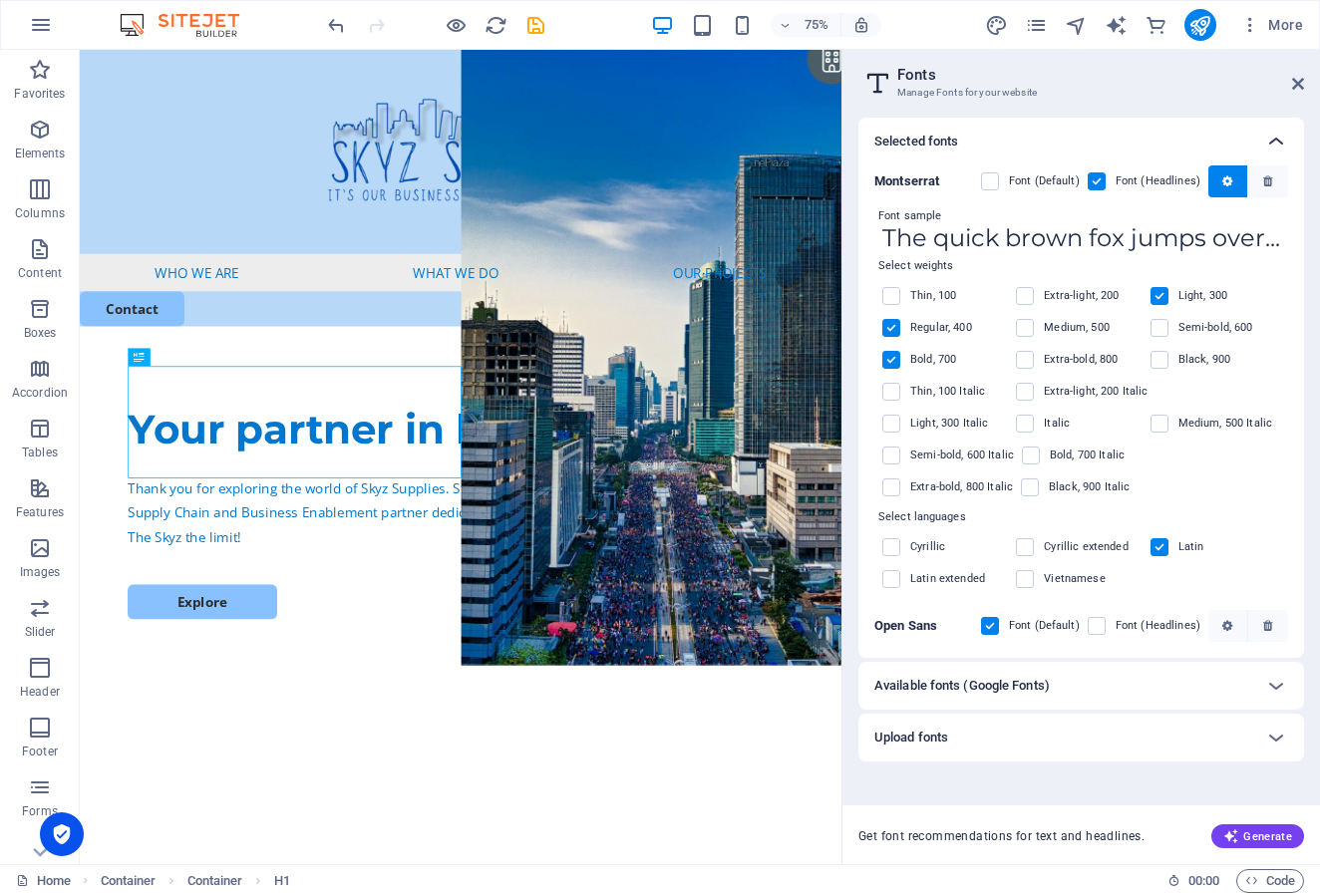 click at bounding box center [1276, 142] 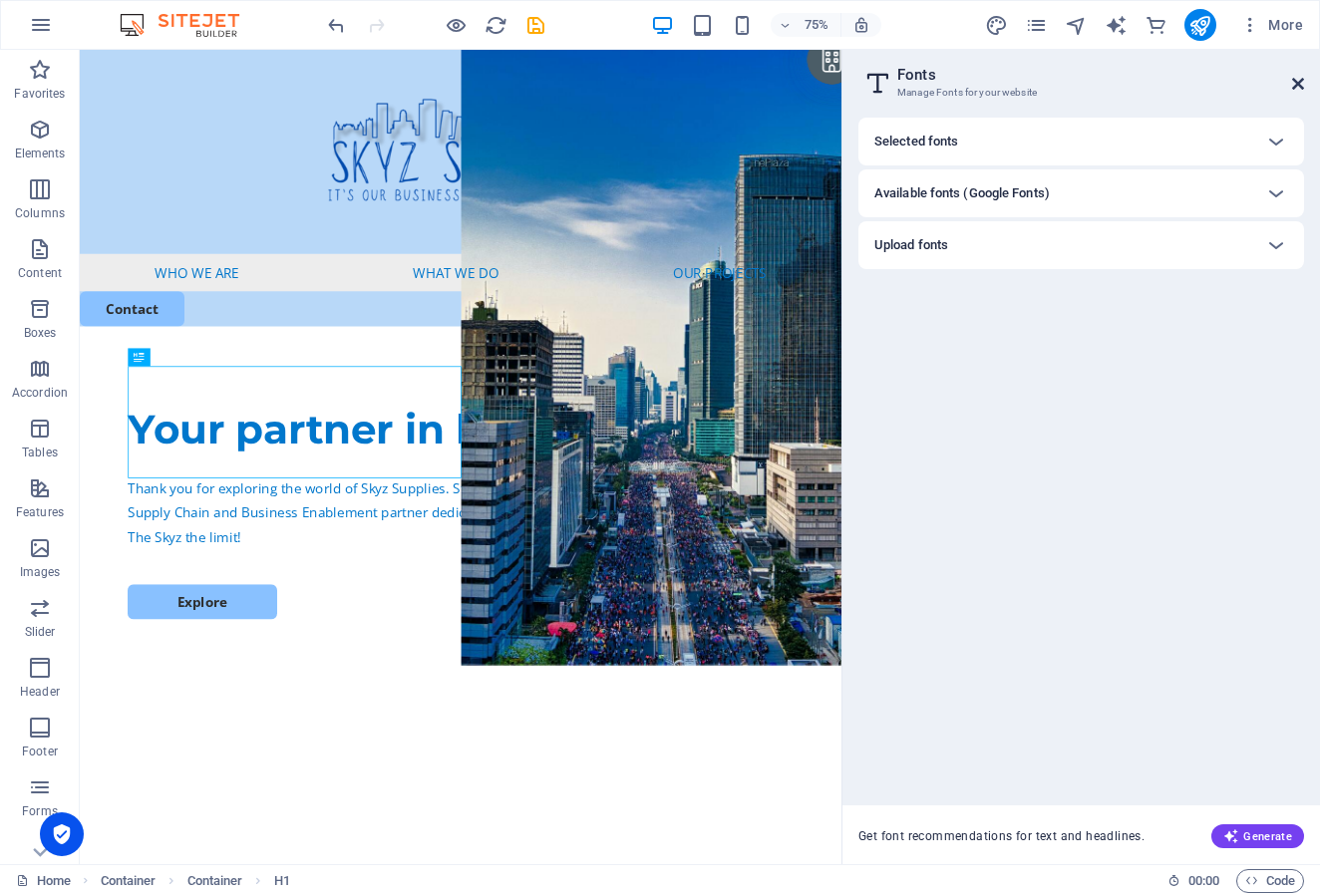 click at bounding box center [1298, 84] 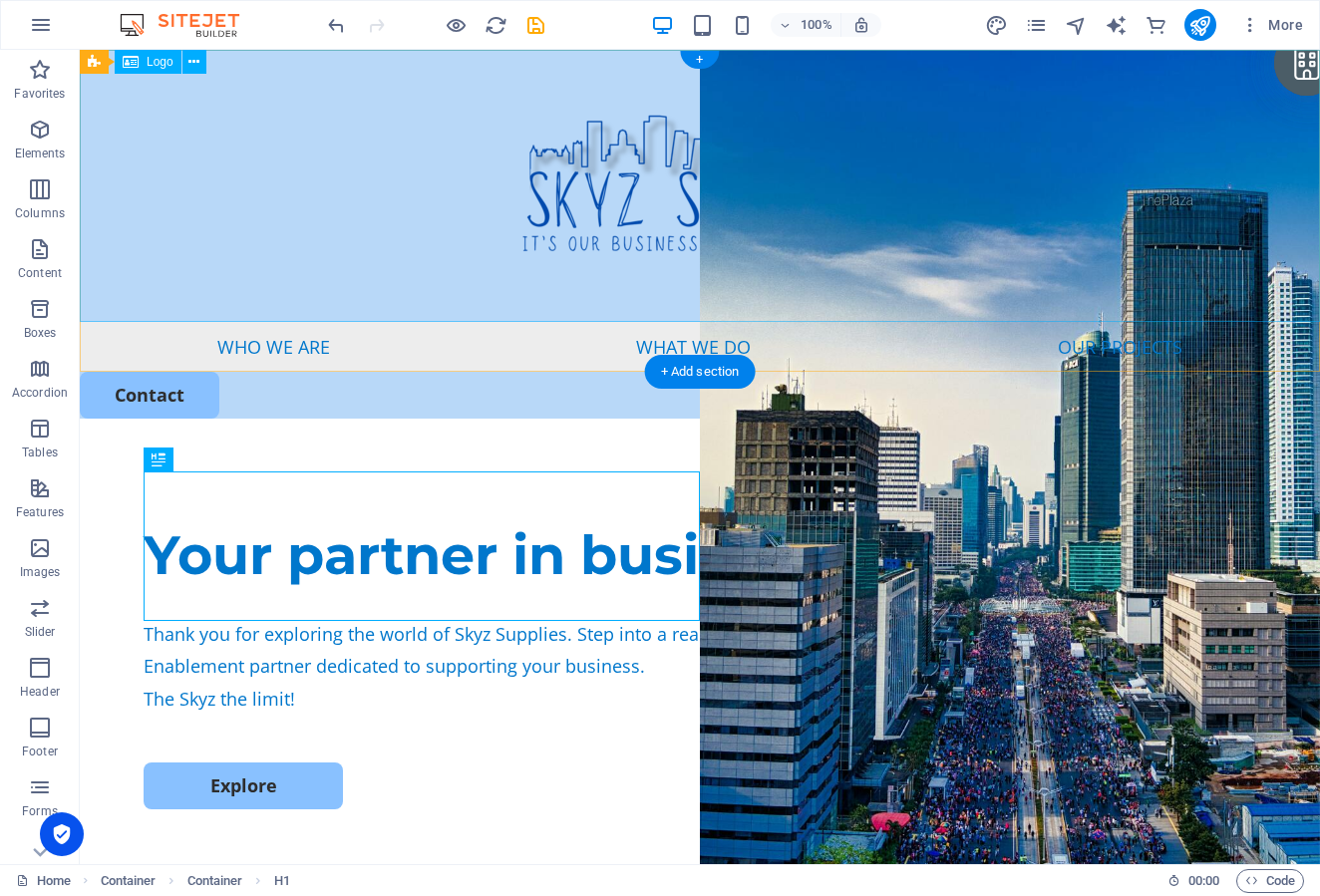 click on "Logo" at bounding box center (148, 62) 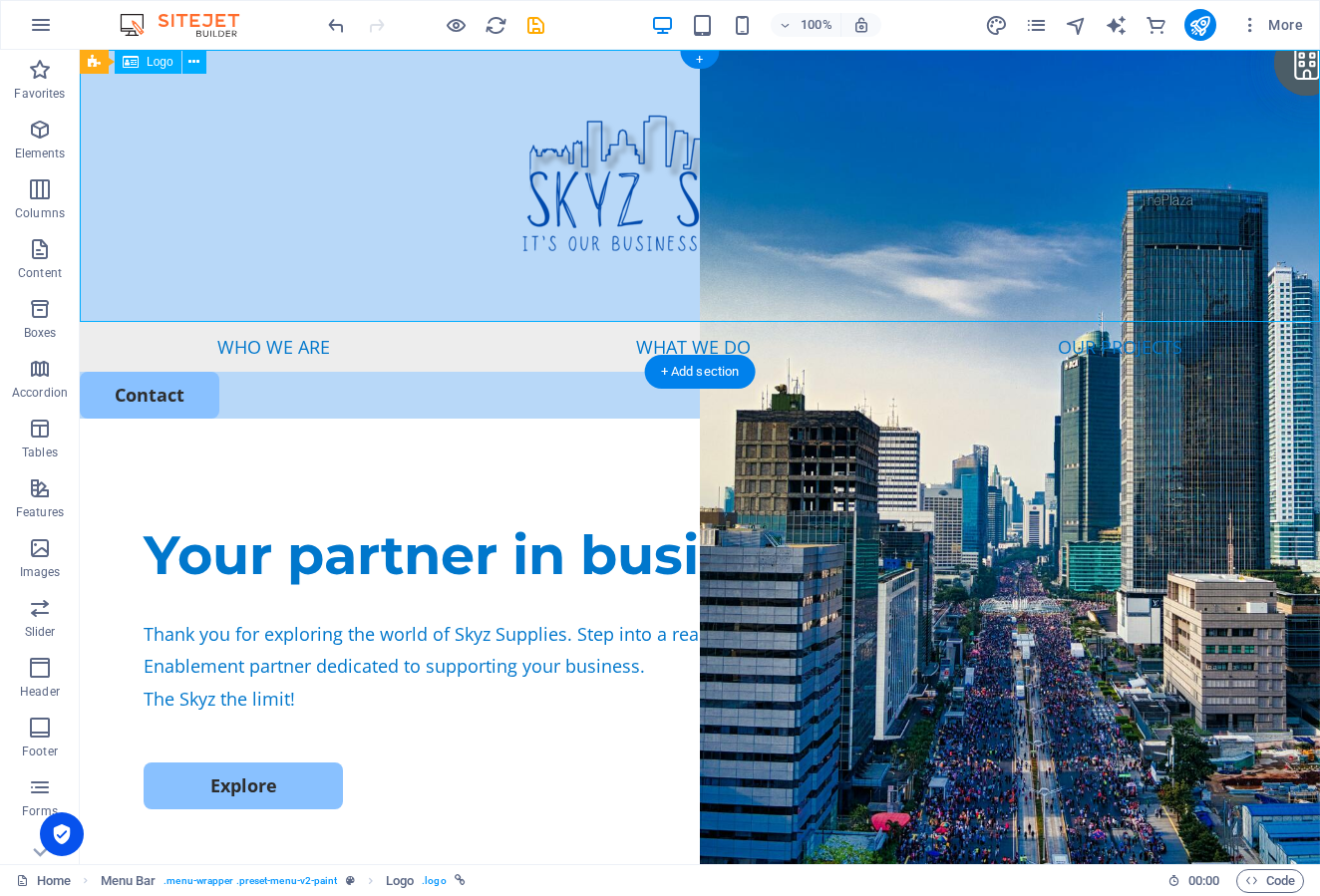 click on "Logo" at bounding box center (160, 62) 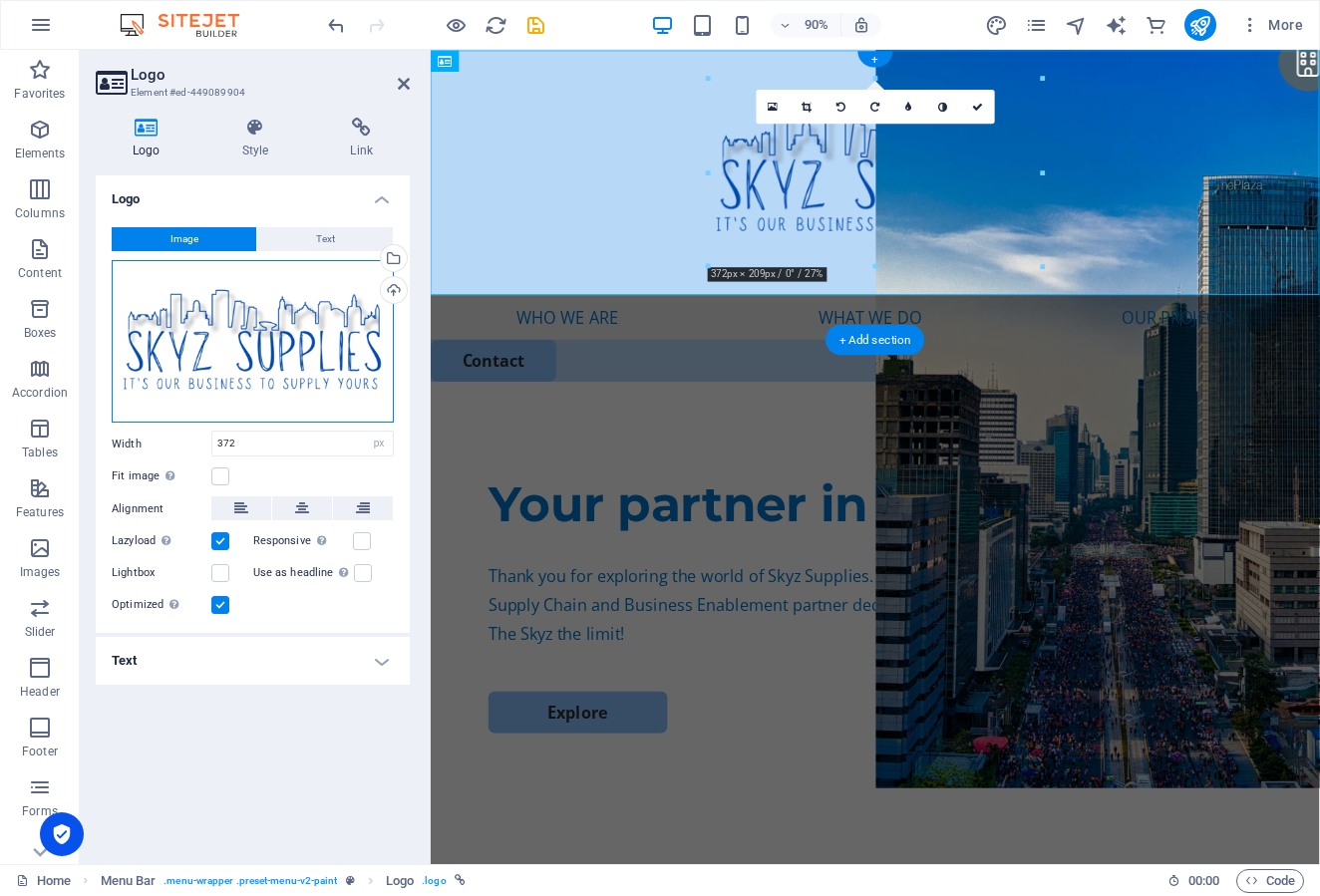 click on "Drag files here, click to choose files or select files from Files or our free stock photos & videos" at bounding box center (252, 342) 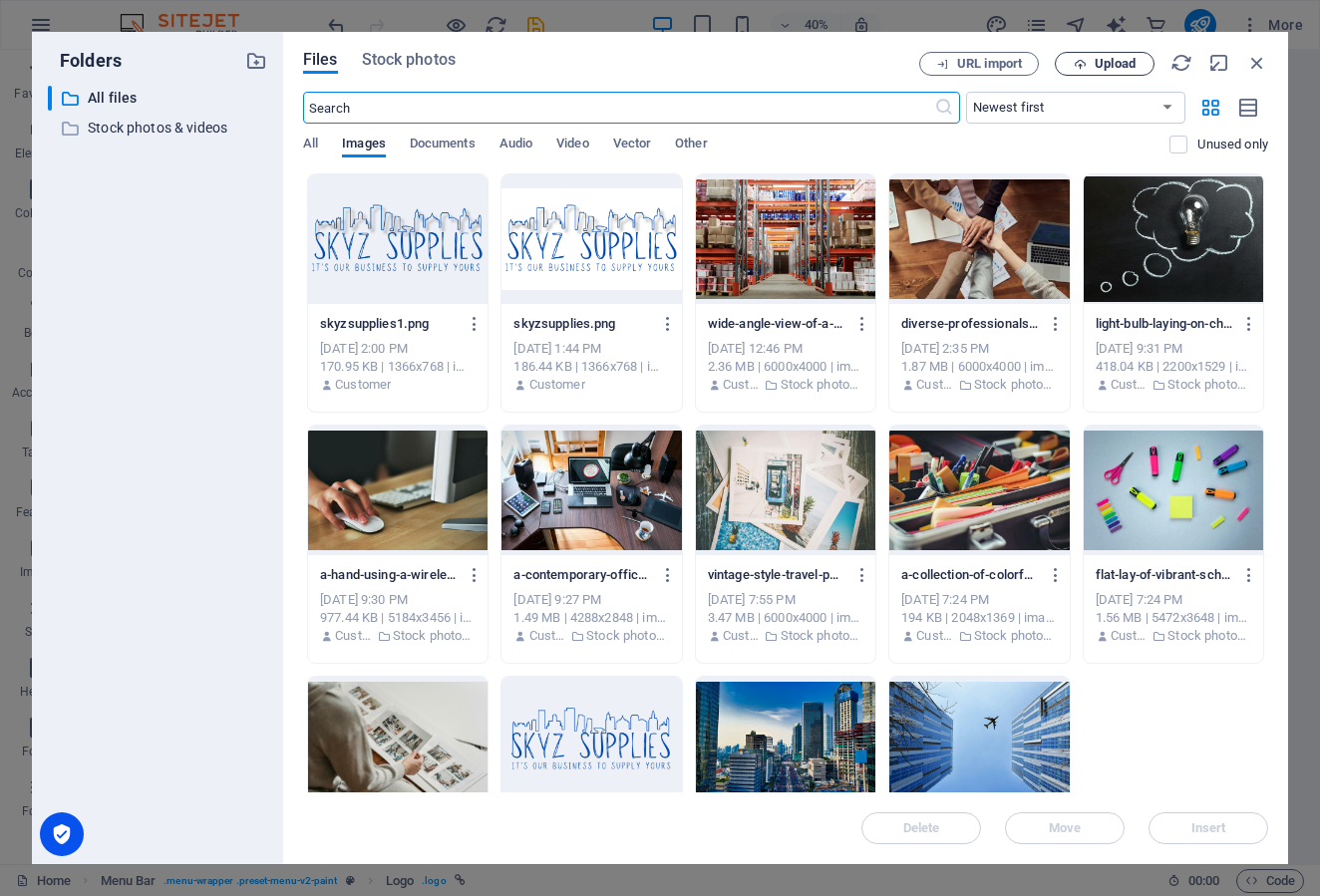 click on "Upload" at bounding box center [1115, 64] 